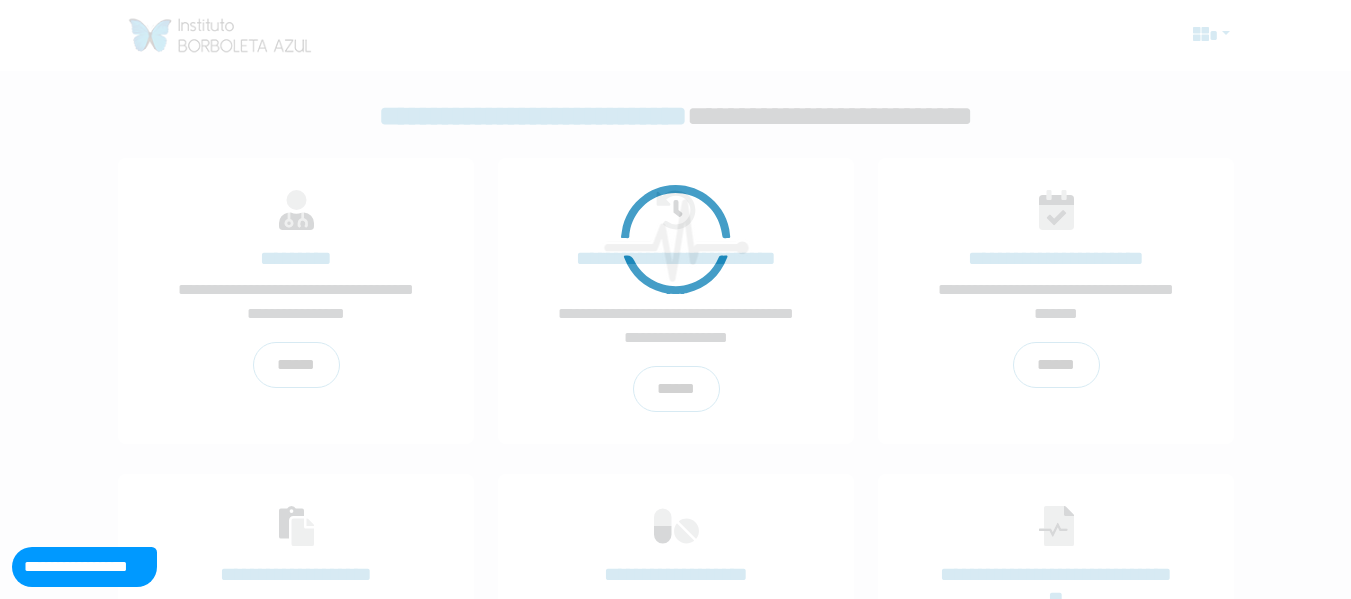 scroll, scrollTop: 0, scrollLeft: 0, axis: both 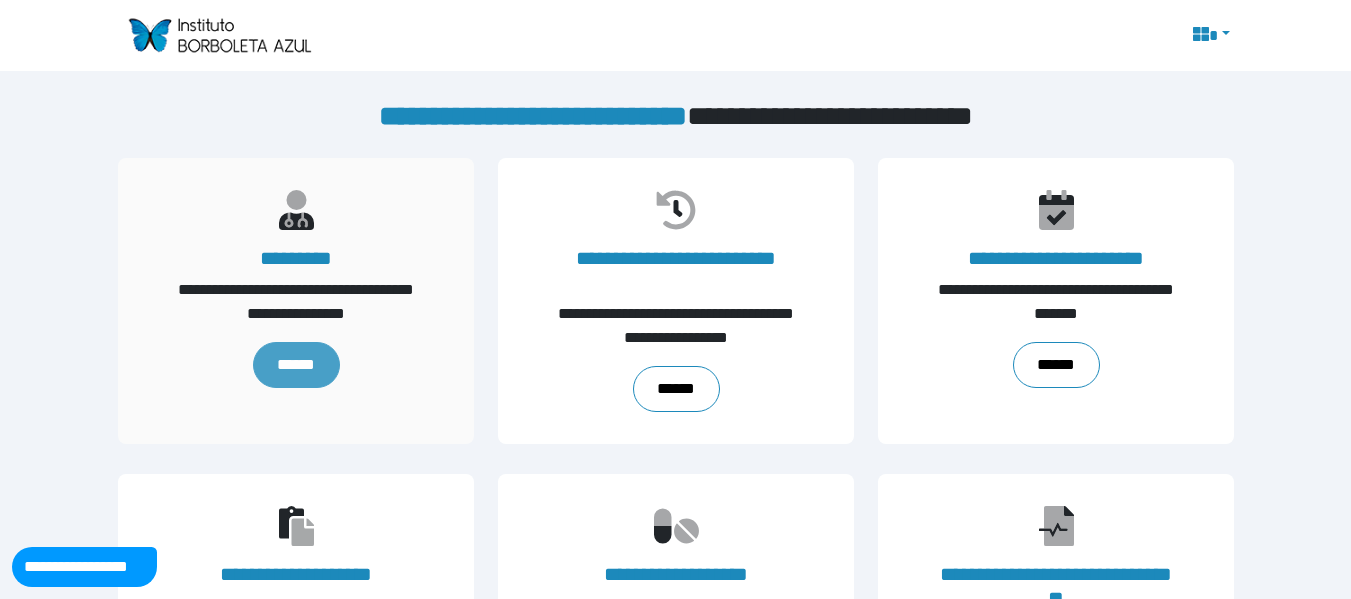 click on "******" at bounding box center (295, 365) 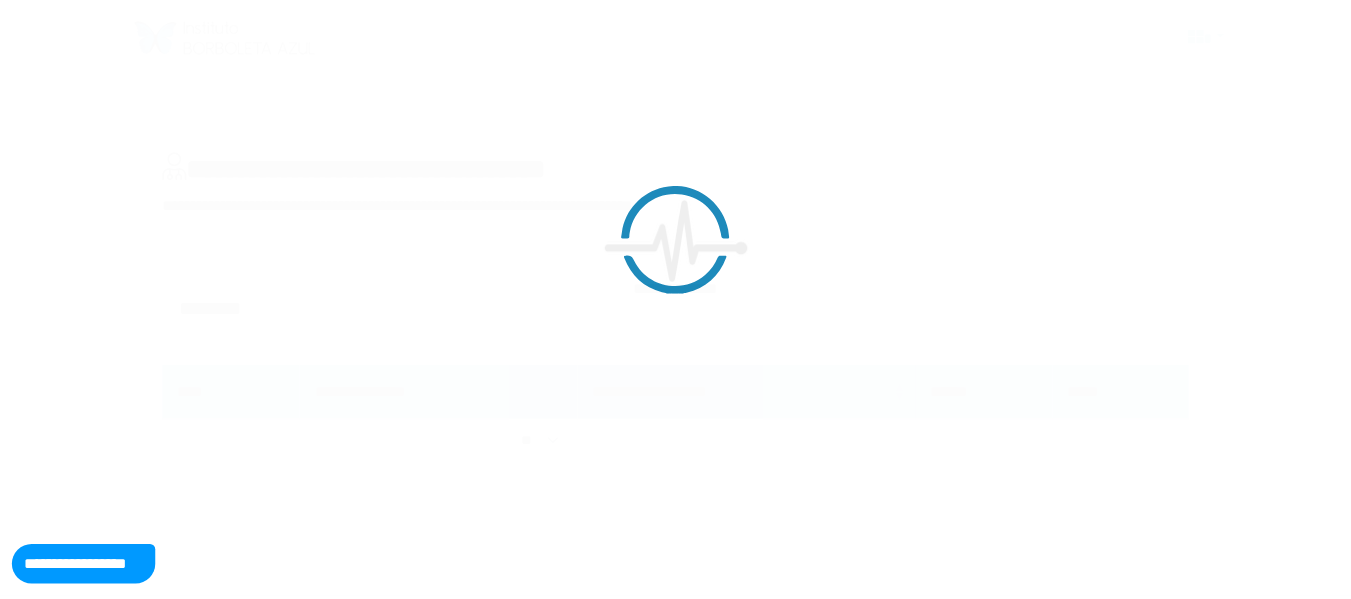 scroll, scrollTop: 0, scrollLeft: 0, axis: both 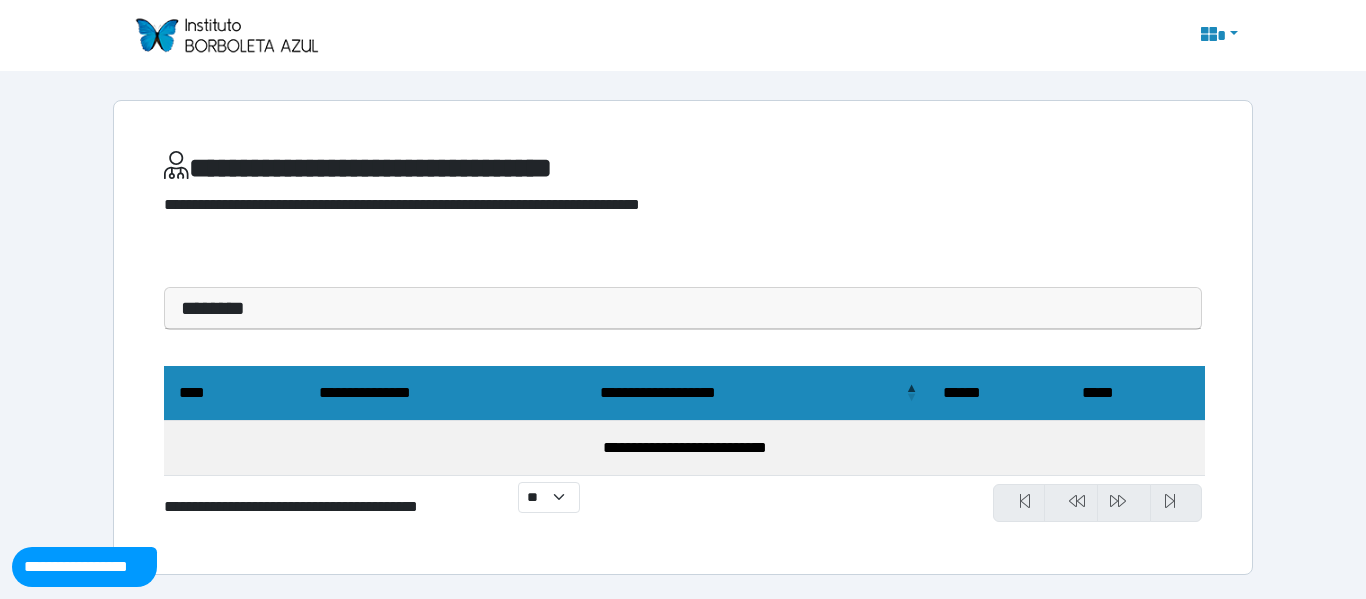 click on "********" at bounding box center [683, 308] 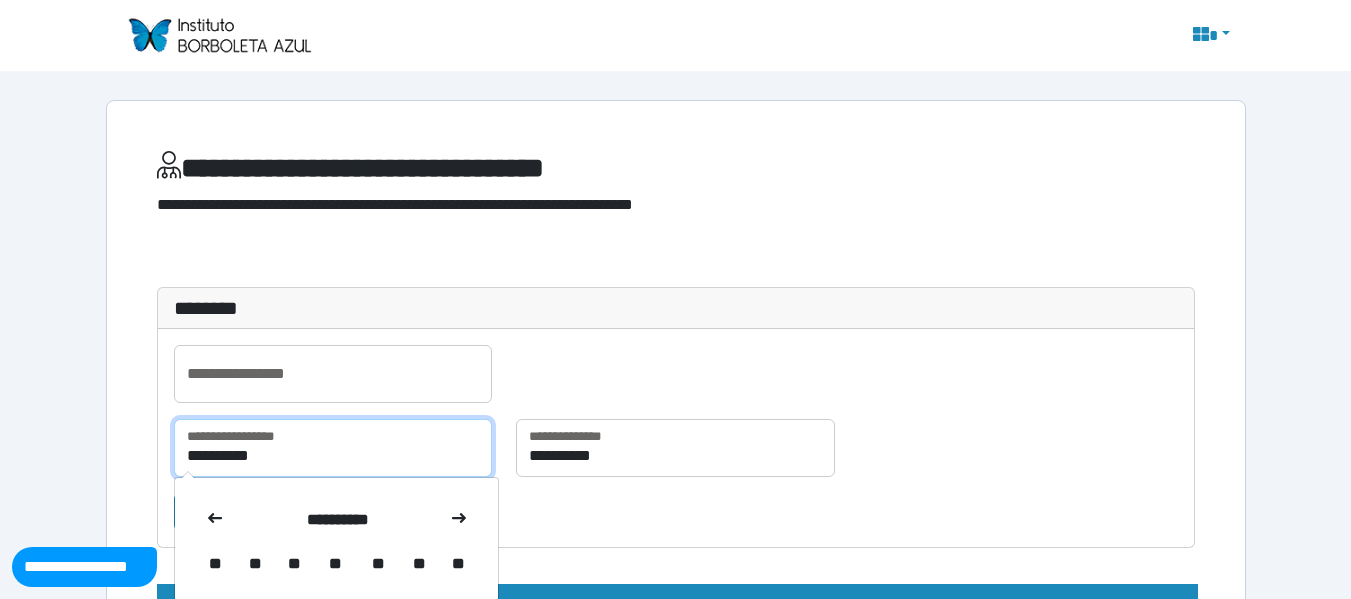 click on "**********" at bounding box center (333, 448) 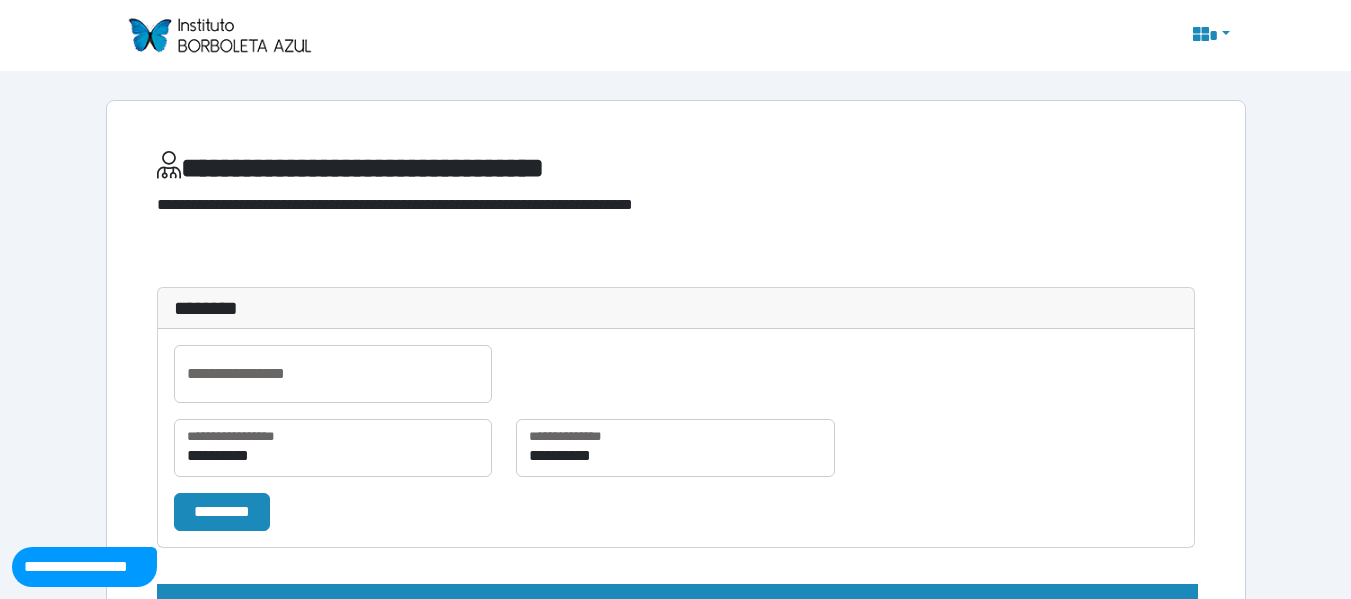 click on "**********" at bounding box center [676, 456] 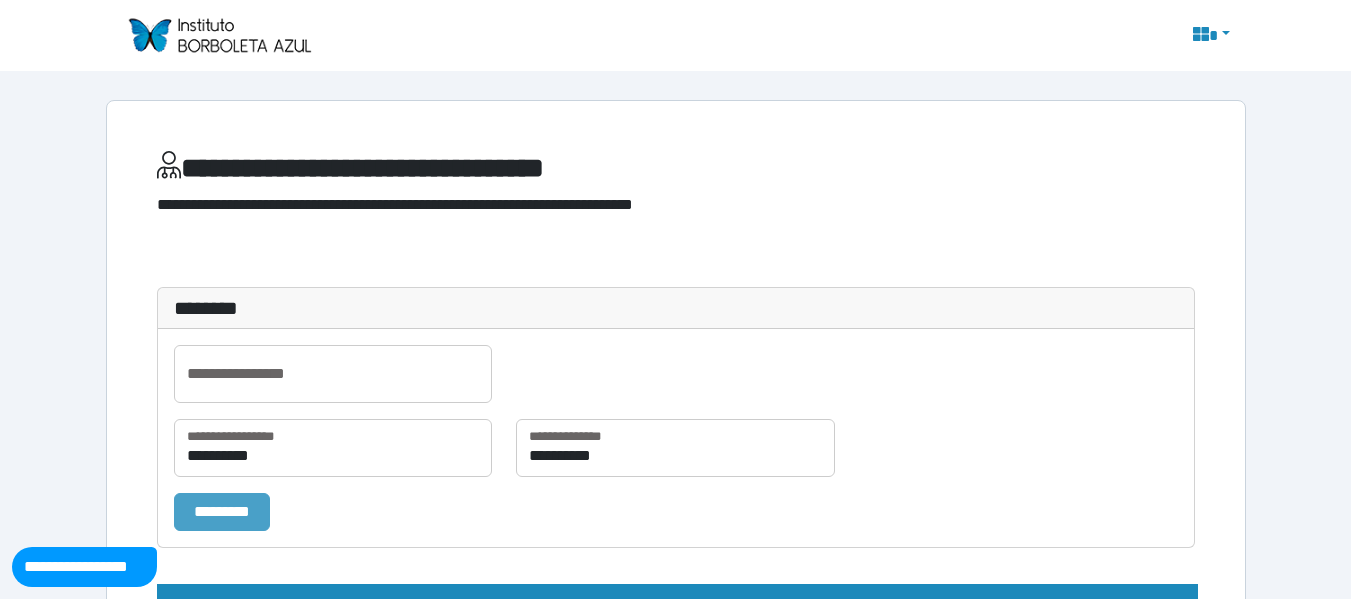 click on "*********" at bounding box center [222, 512] 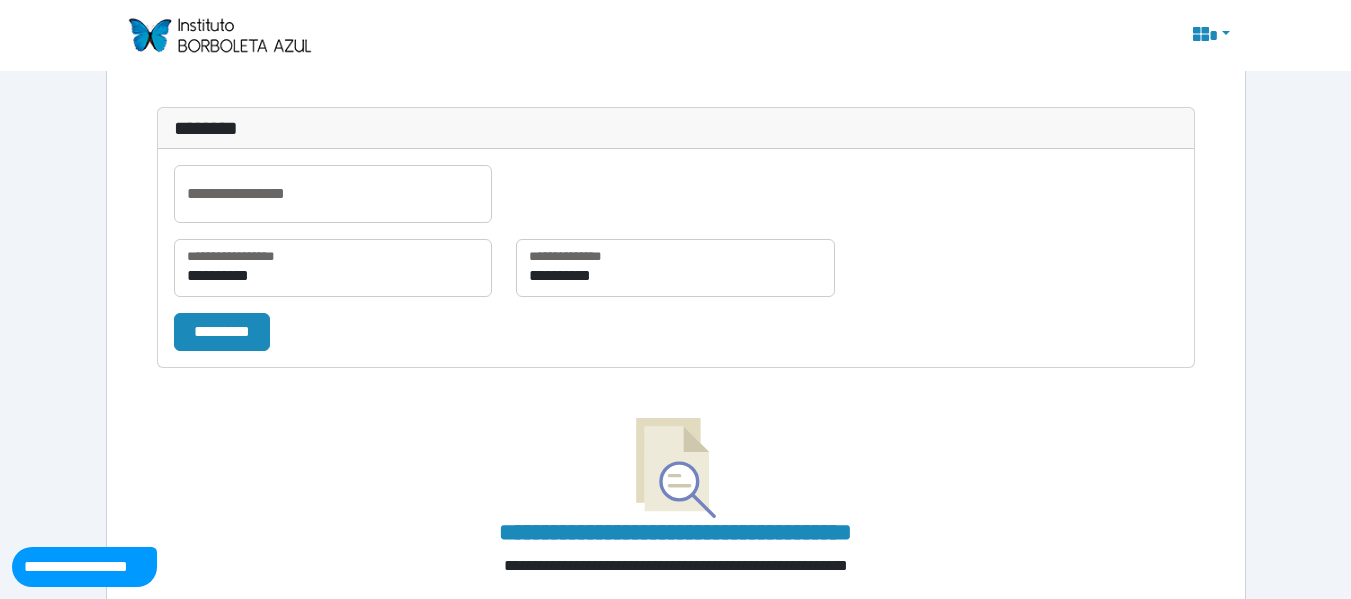 scroll, scrollTop: 246, scrollLeft: 0, axis: vertical 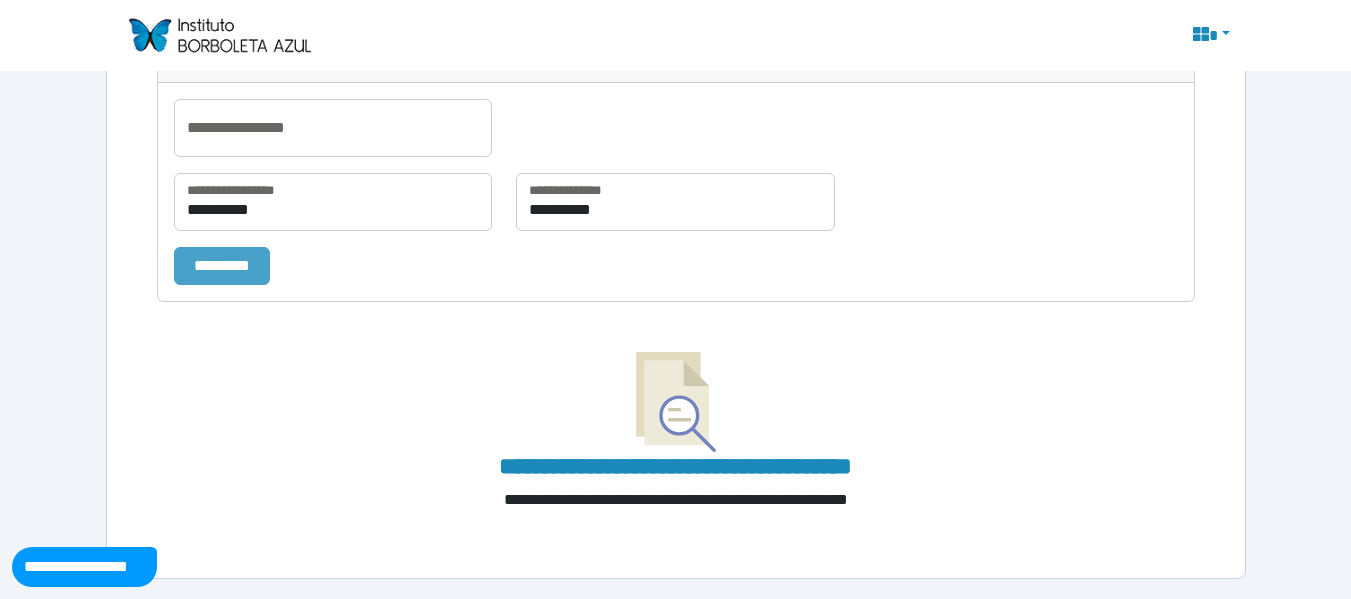click on "*********" at bounding box center [222, 266] 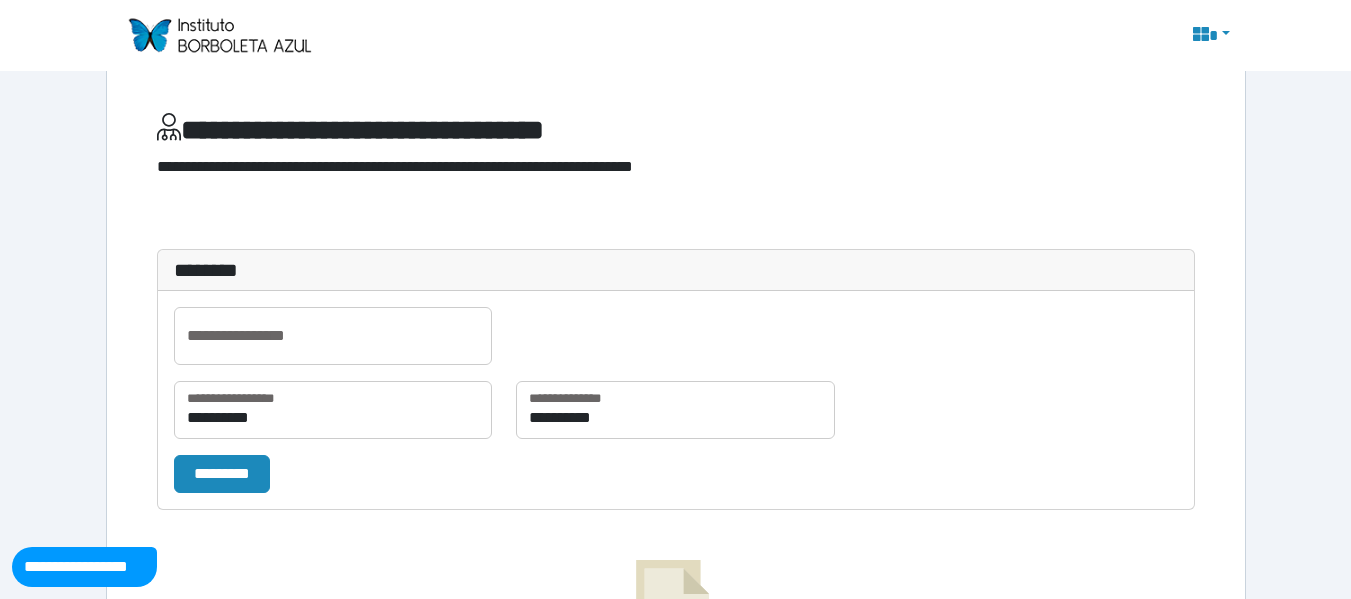 scroll, scrollTop: 36, scrollLeft: 0, axis: vertical 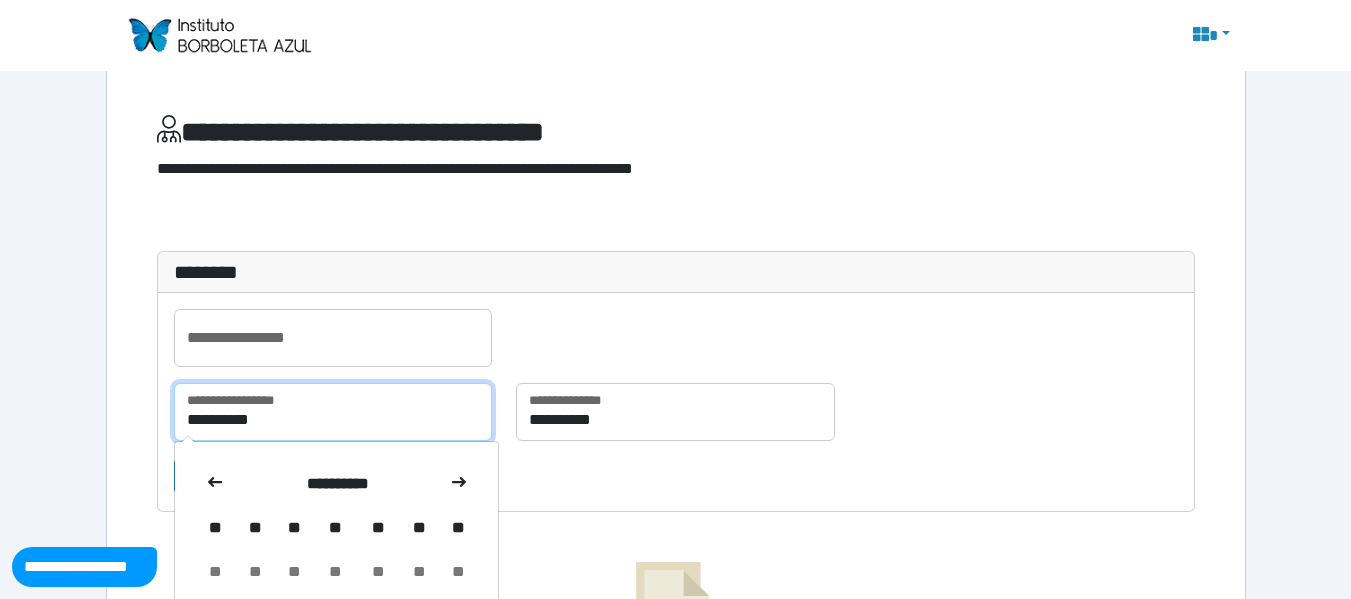 click on "**********" at bounding box center (333, 412) 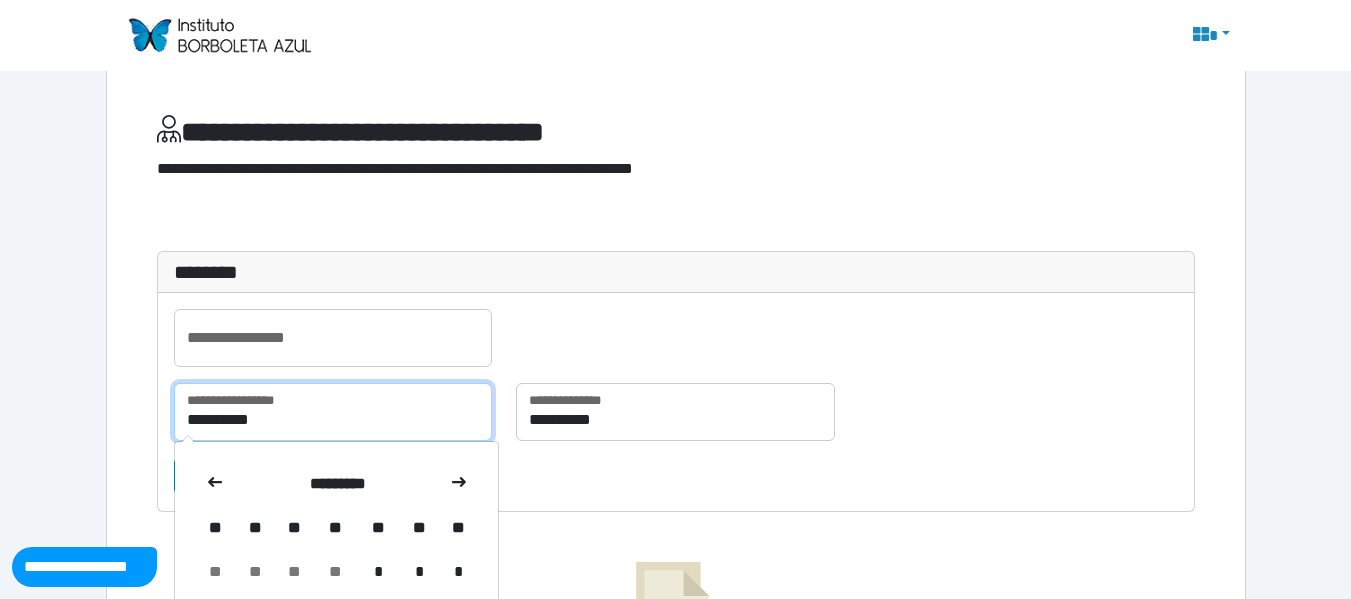 type on "**********" 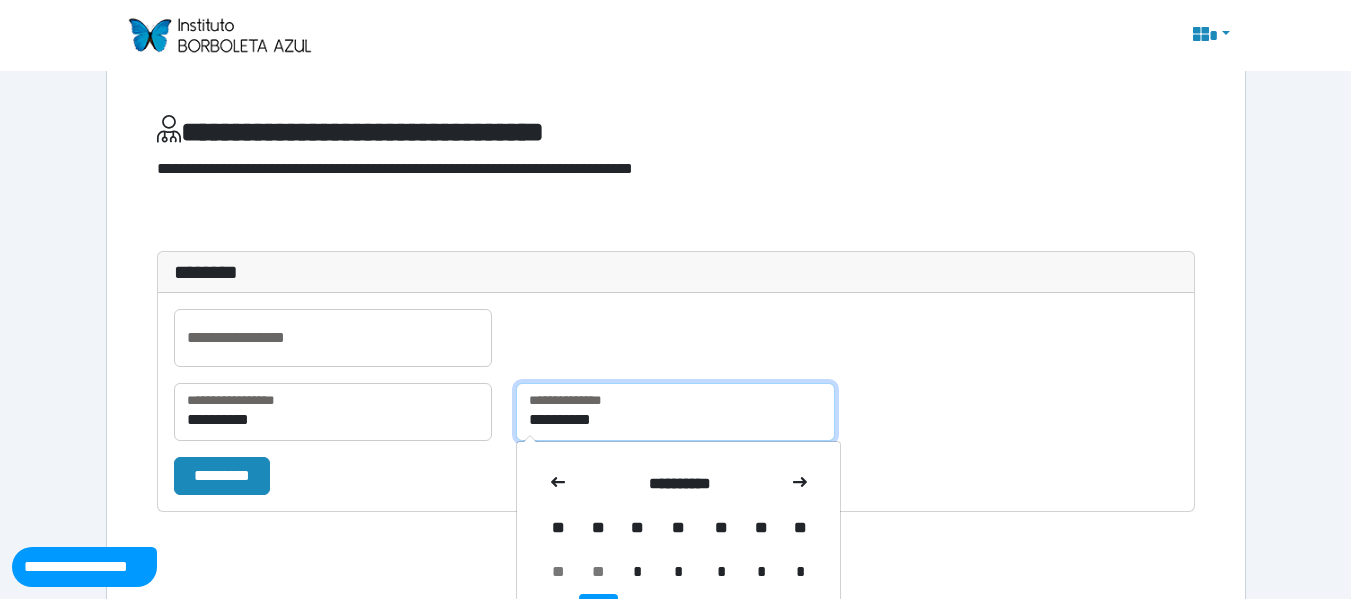 click on "**********" at bounding box center [675, 412] 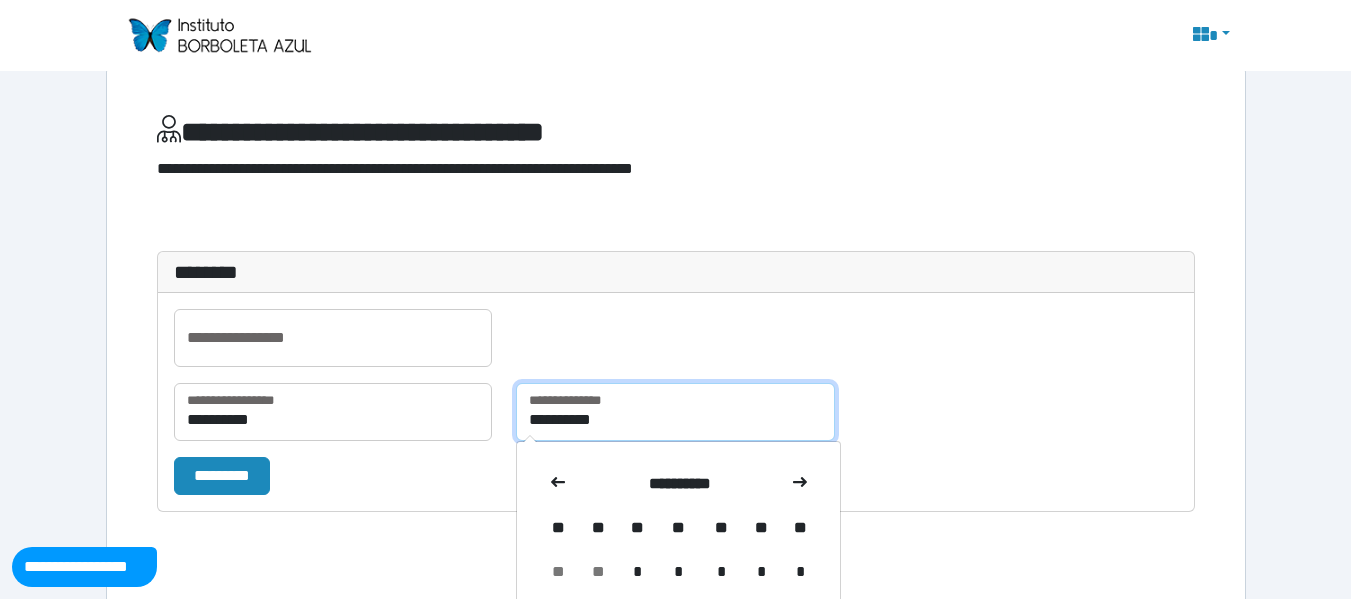 click on "**********" at bounding box center [675, 412] 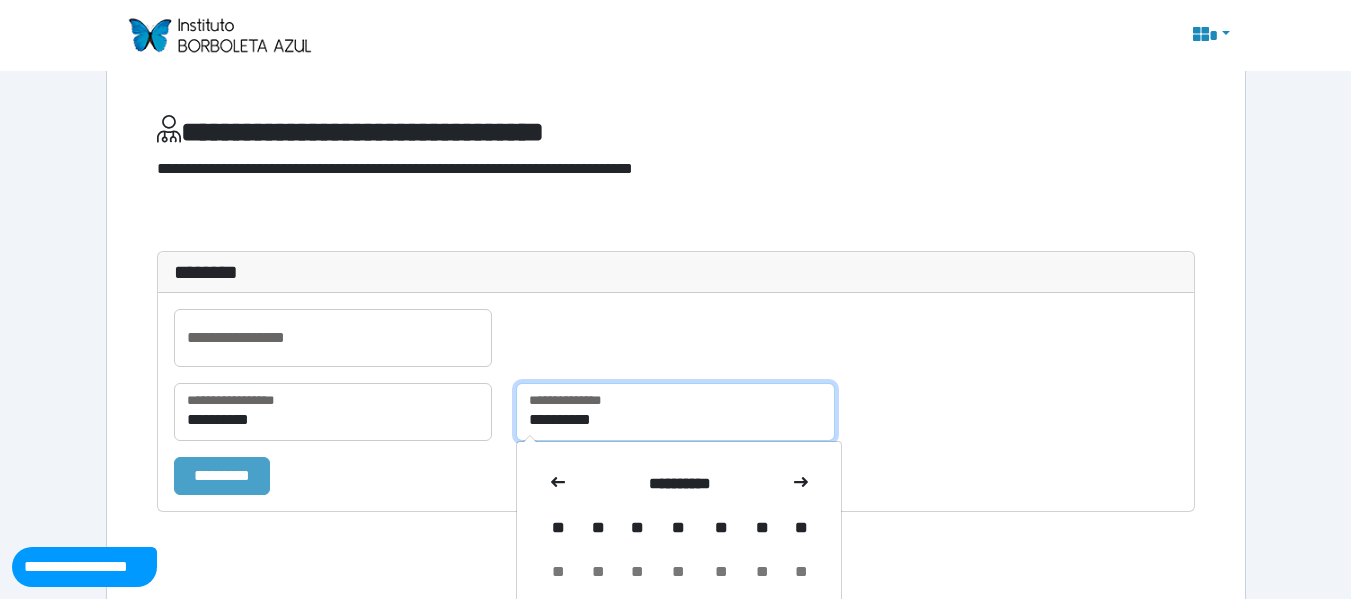 type on "**********" 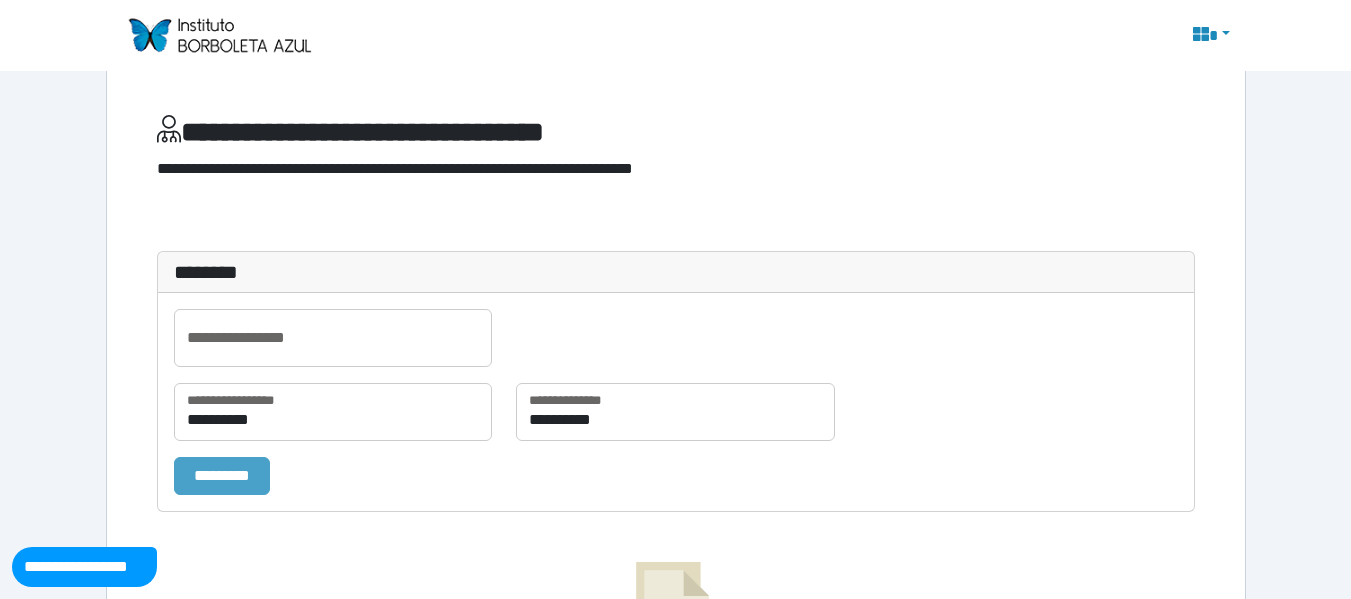 click on "*********" at bounding box center (222, 476) 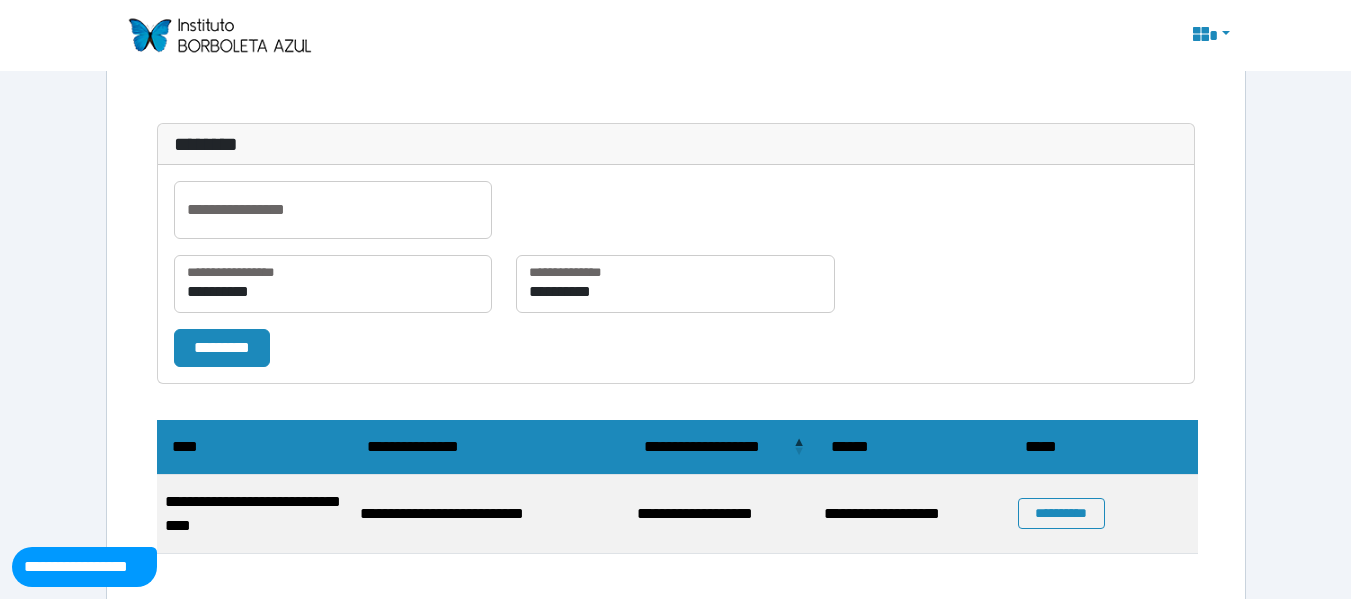 scroll, scrollTop: 196, scrollLeft: 0, axis: vertical 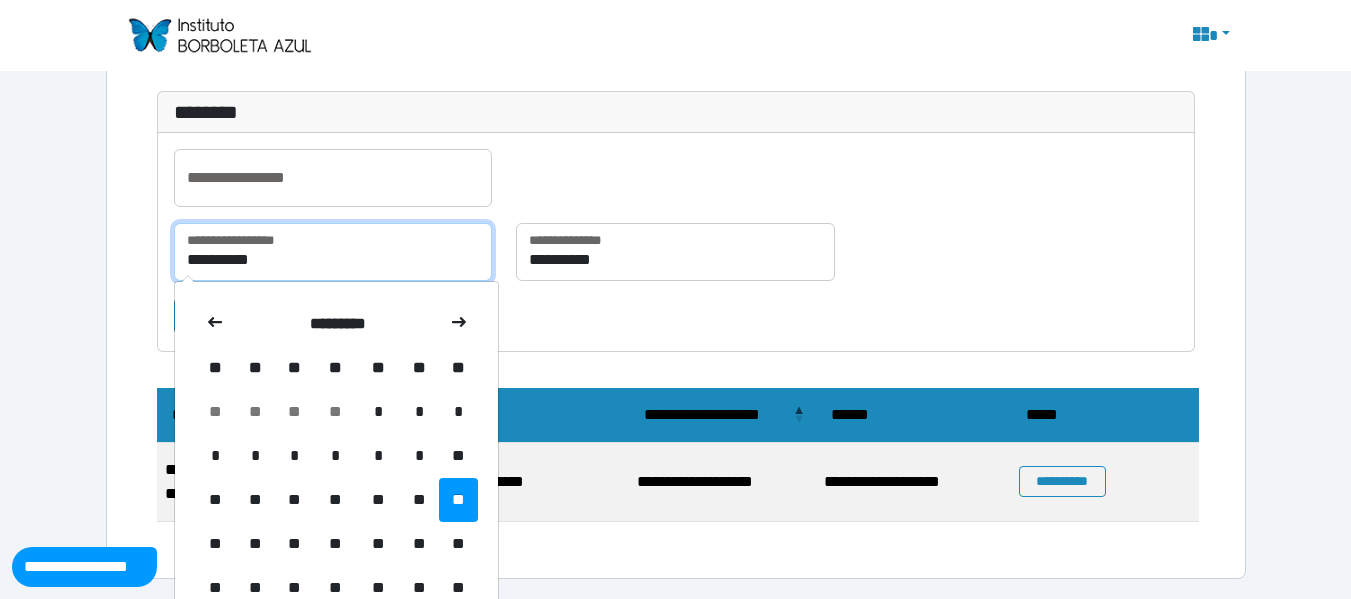 click on "**********" at bounding box center (333, 252) 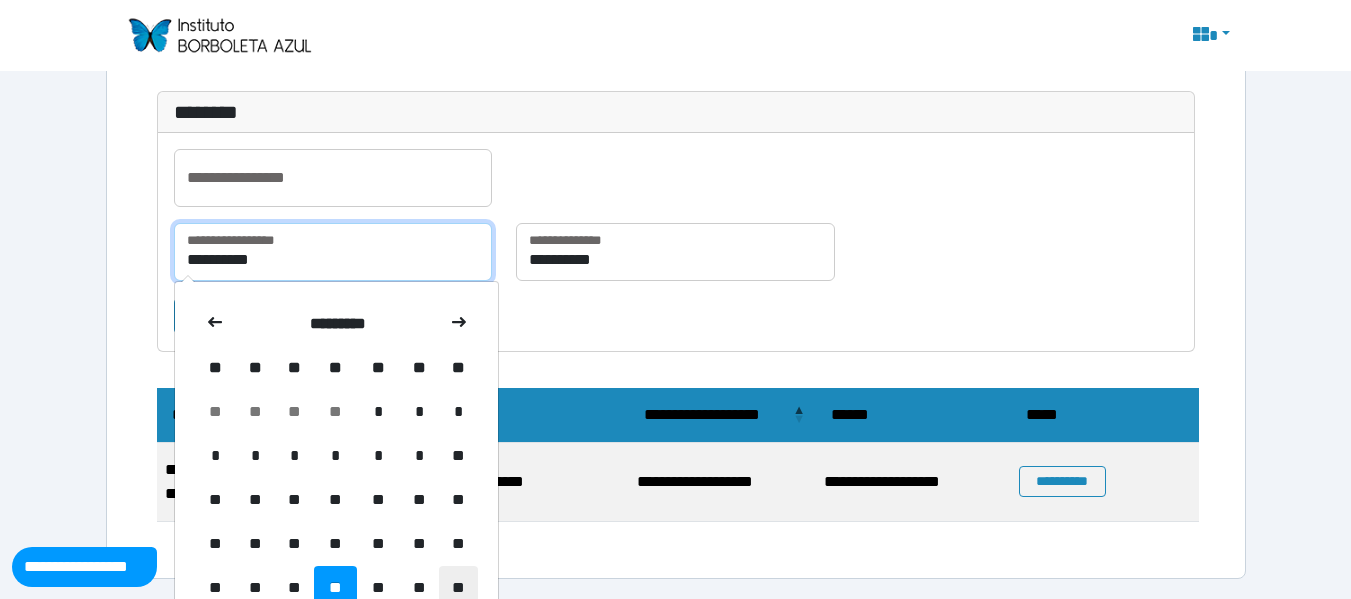 click on "**********" at bounding box center (333, 252) 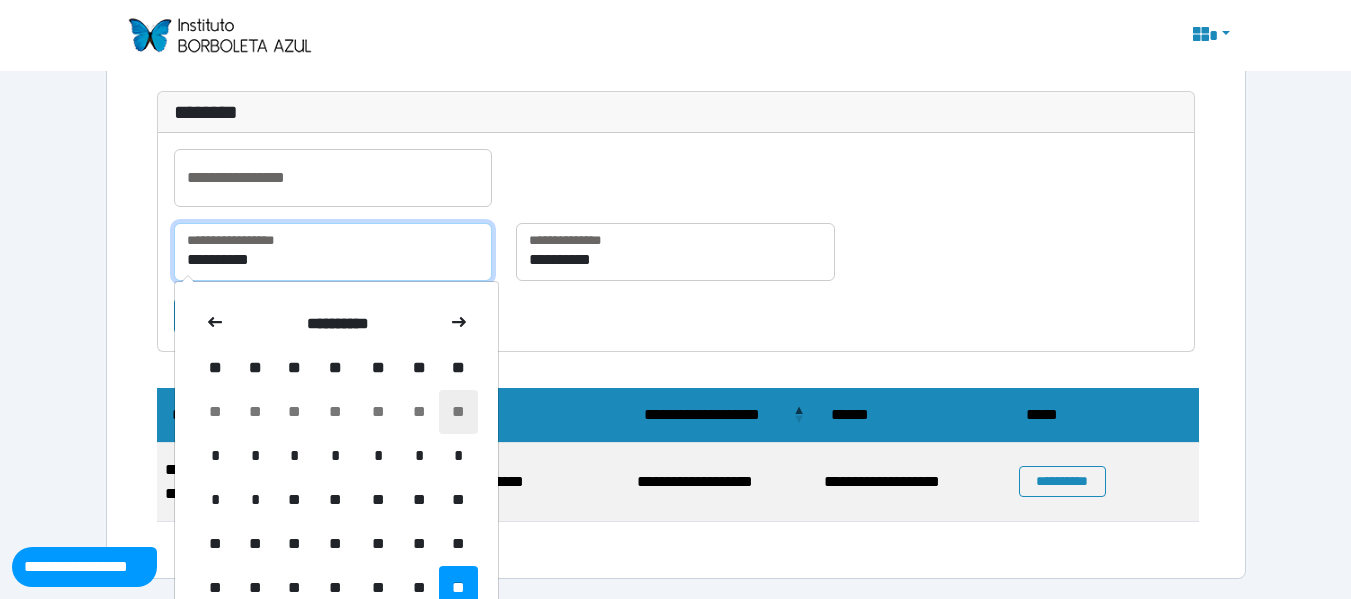 type on "**********" 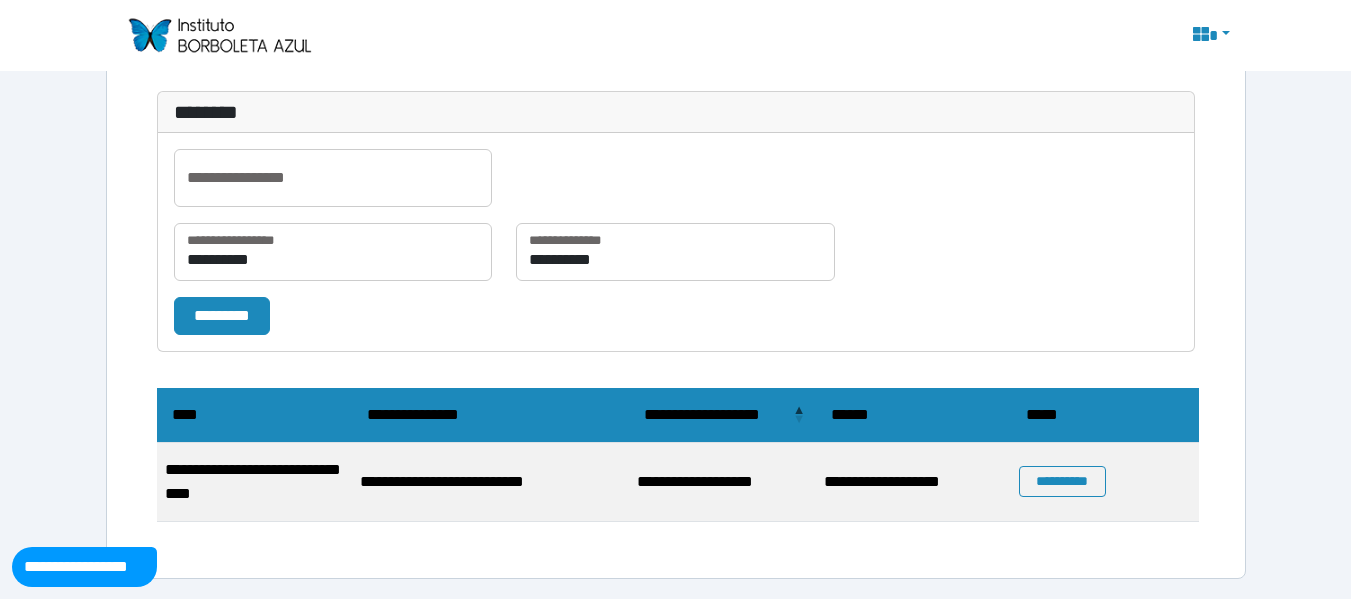click on "**********" at bounding box center [676, 260] 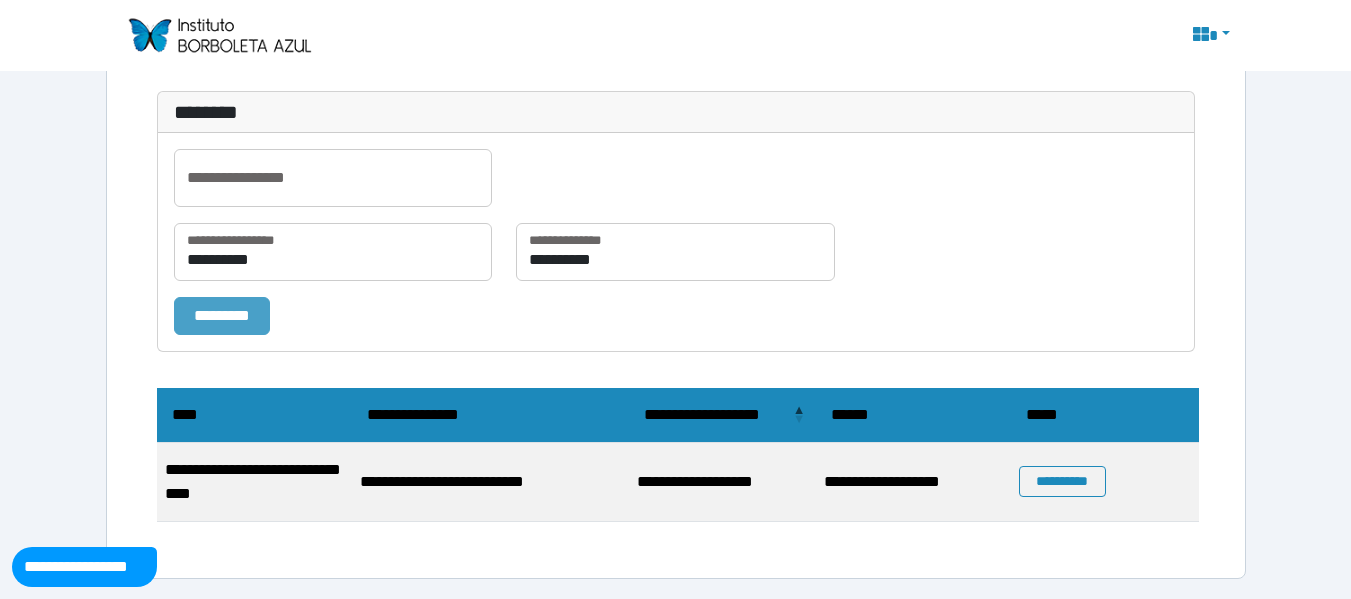 click on "*********" at bounding box center (222, 316) 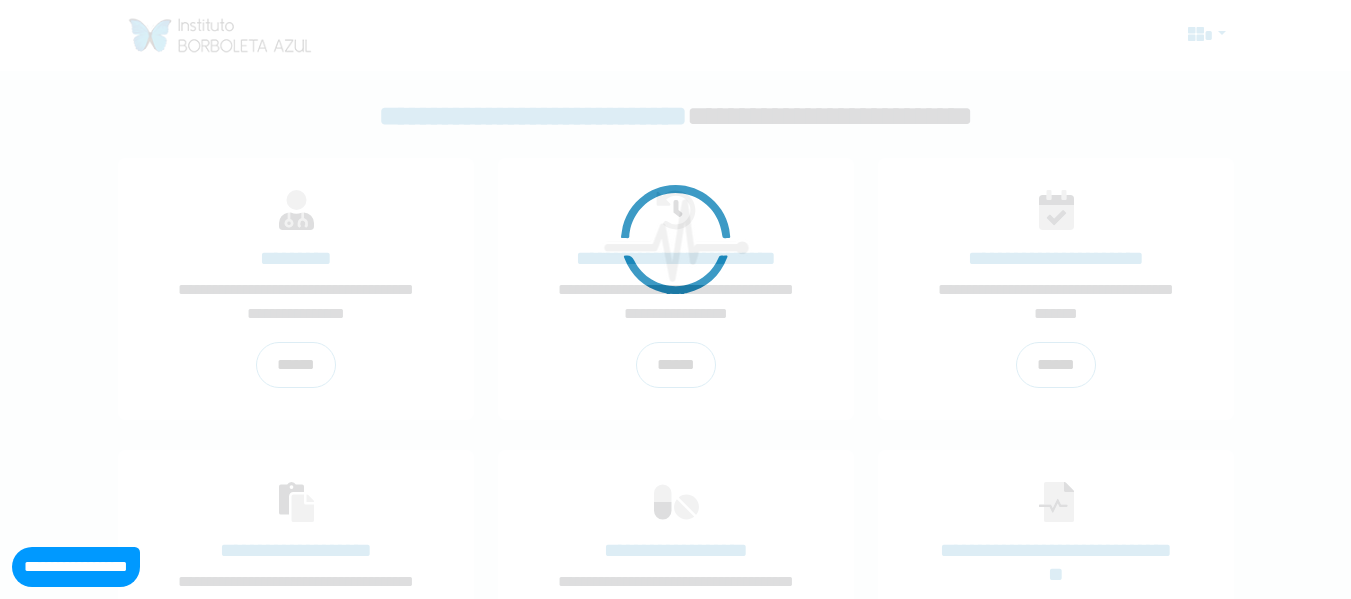 scroll, scrollTop: 0, scrollLeft: 0, axis: both 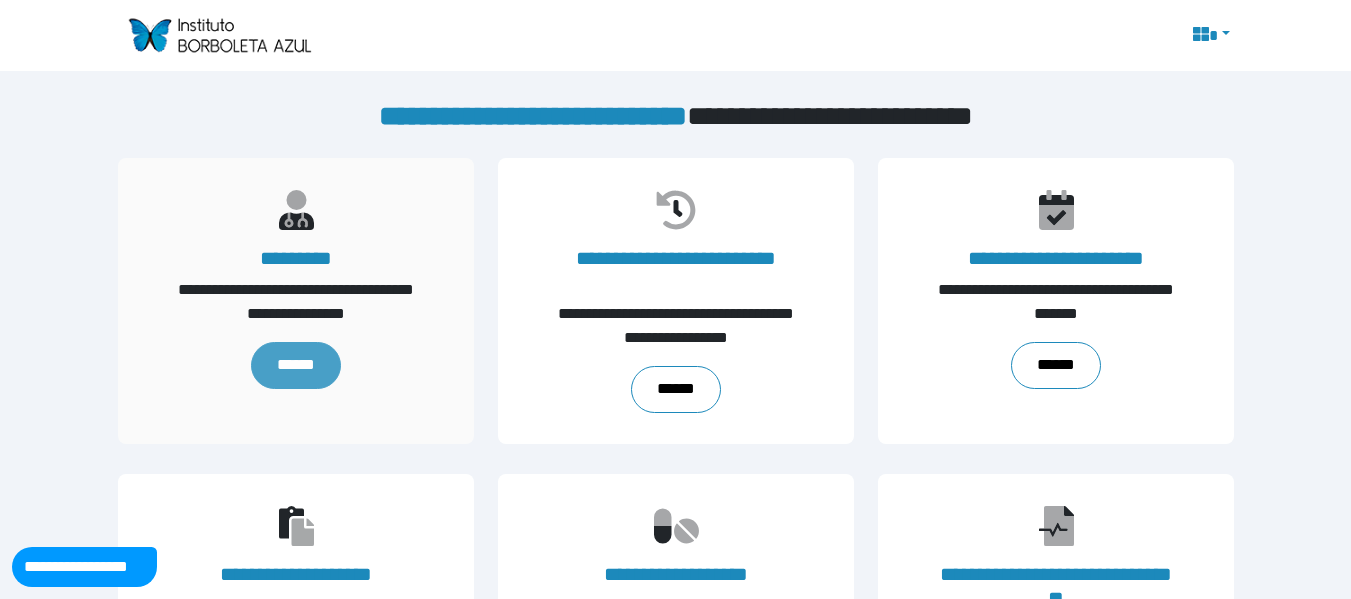 click on "******" at bounding box center (295, 365) 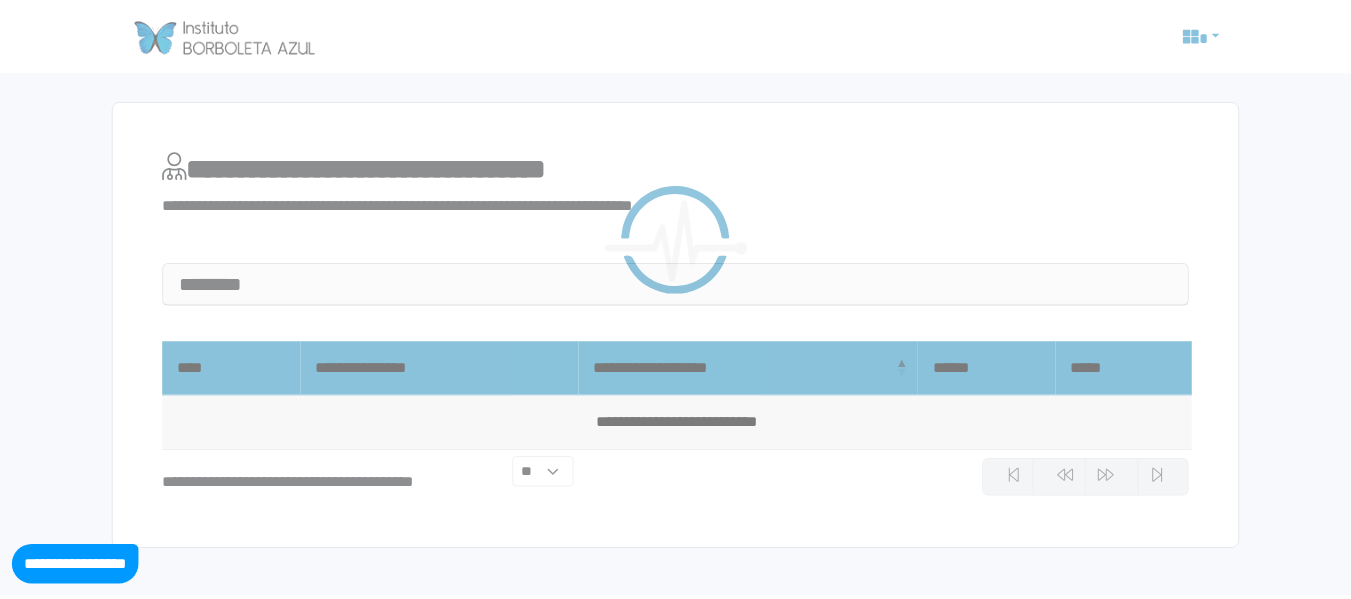 scroll, scrollTop: 0, scrollLeft: 0, axis: both 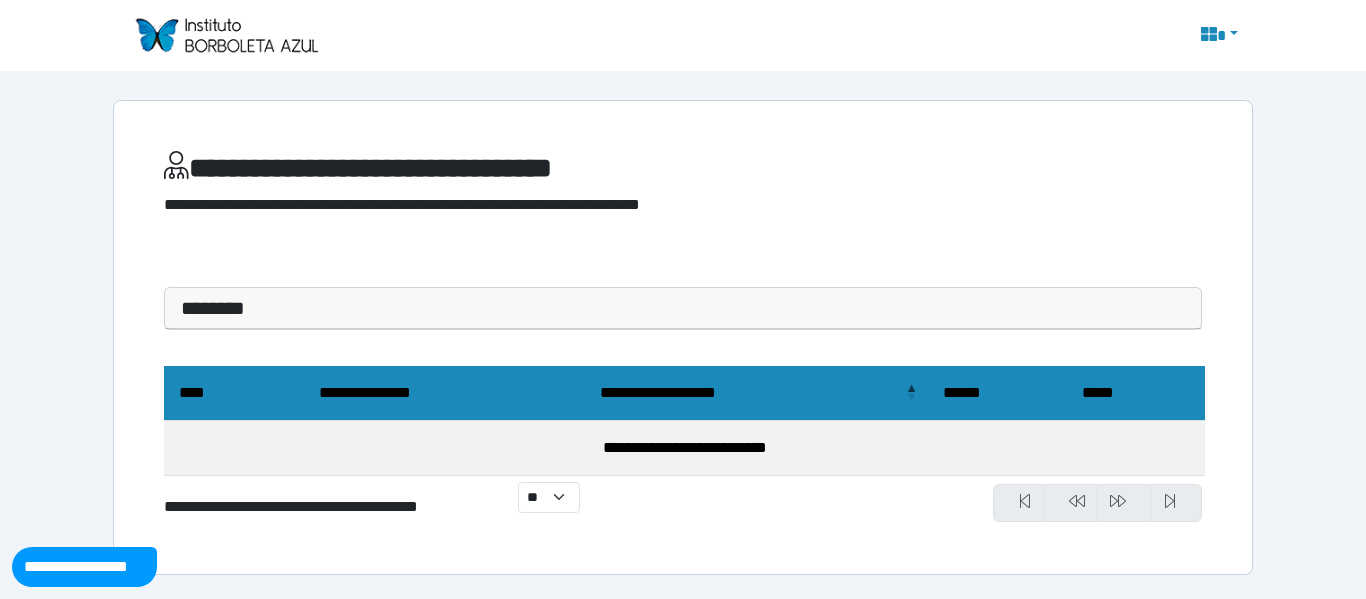 click on "********" at bounding box center [683, 308] 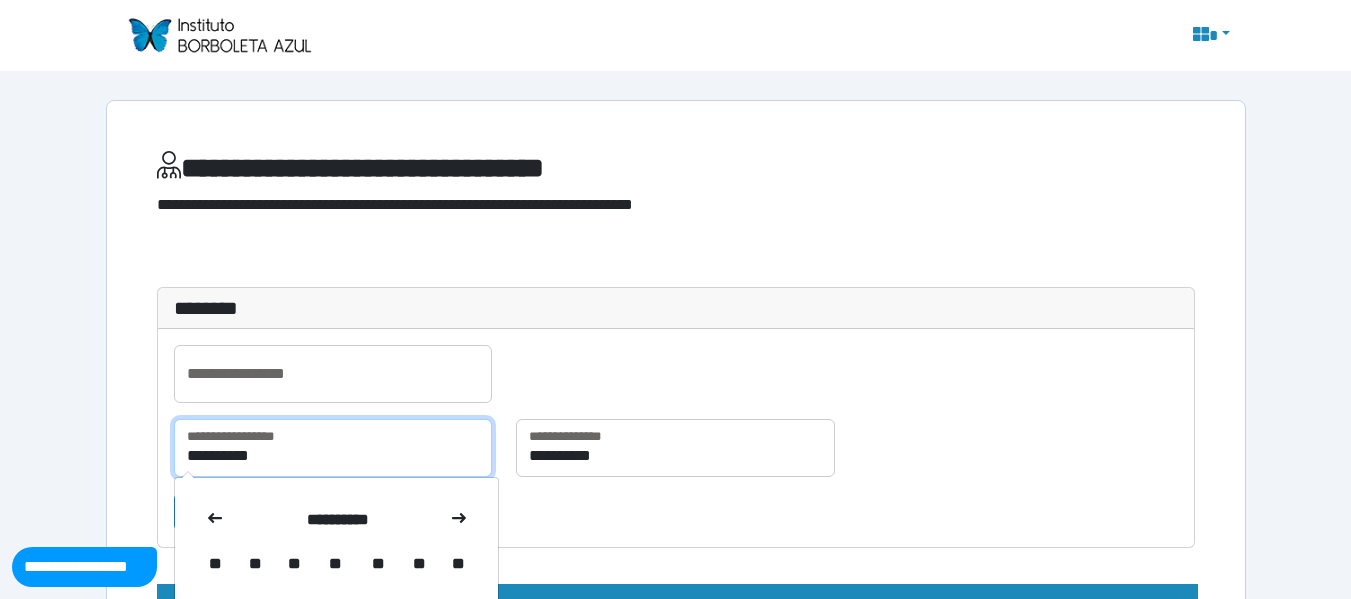 click on "**********" at bounding box center (333, 448) 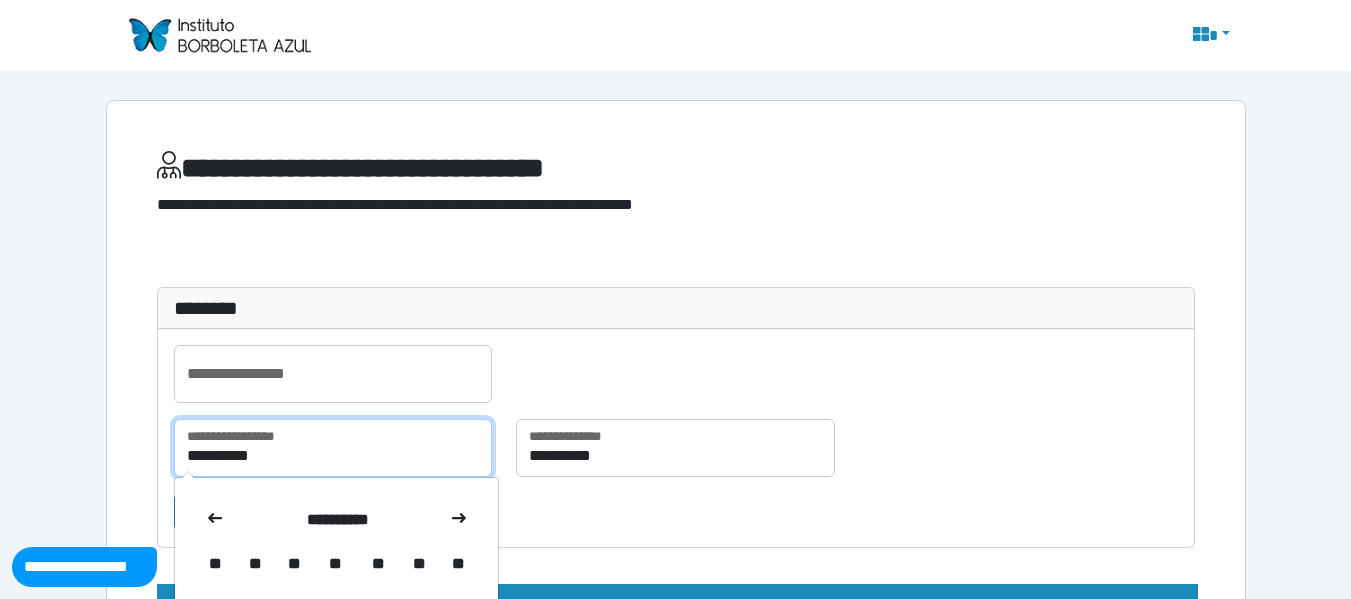 click on "**********" at bounding box center (333, 448) 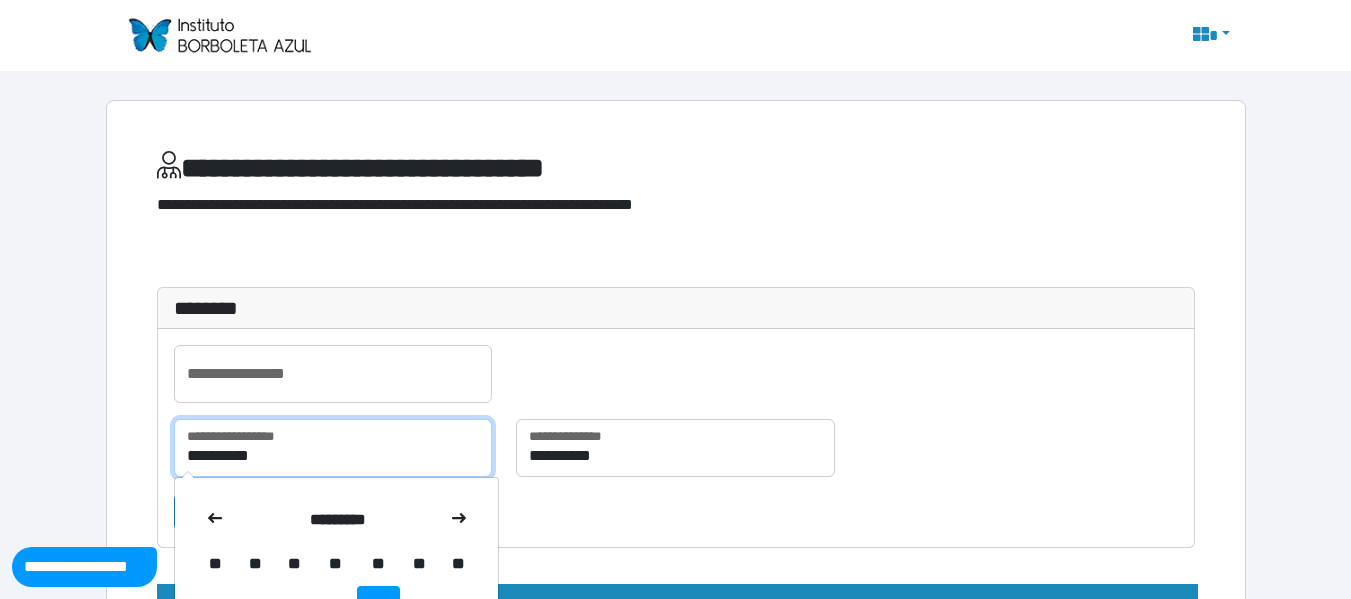 click on "**********" at bounding box center (333, 448) 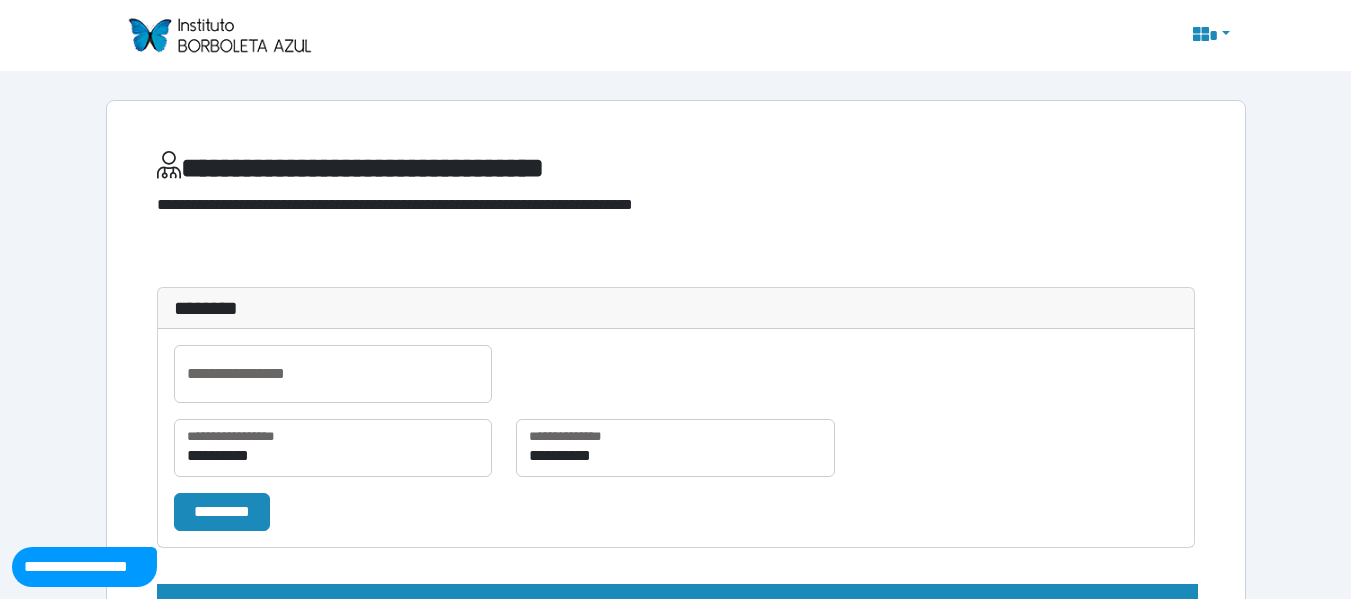 click on "**********" at bounding box center [676, 382] 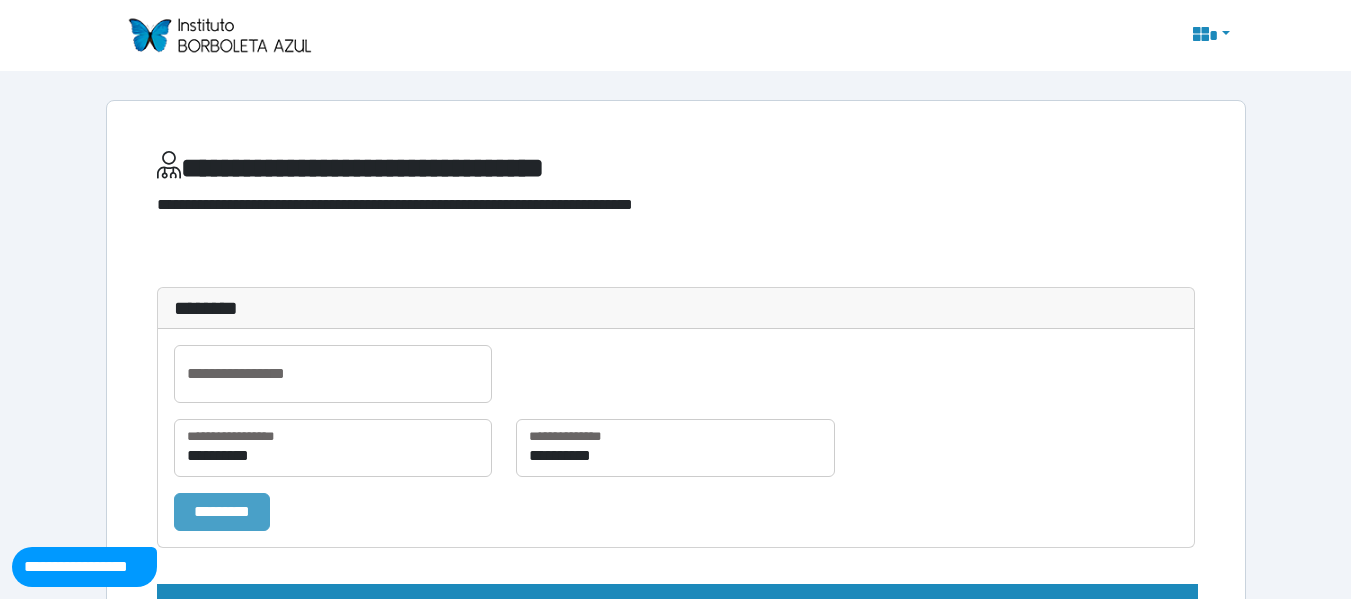 click on "*********" at bounding box center [222, 512] 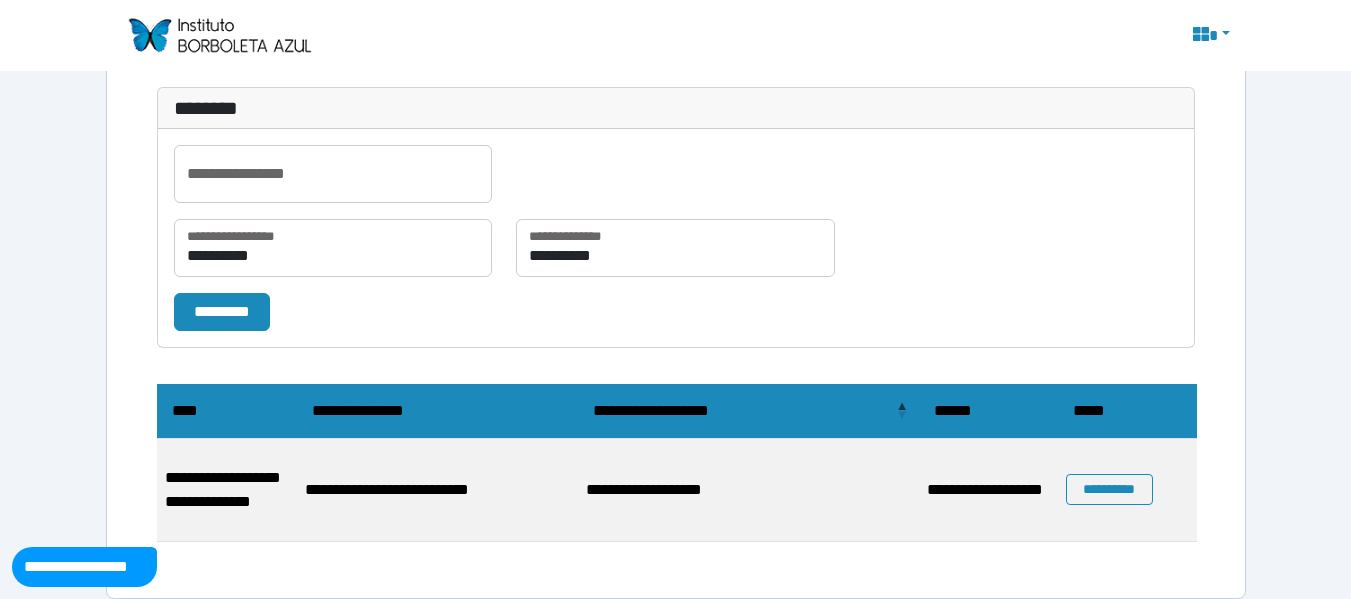 scroll, scrollTop: 220, scrollLeft: 0, axis: vertical 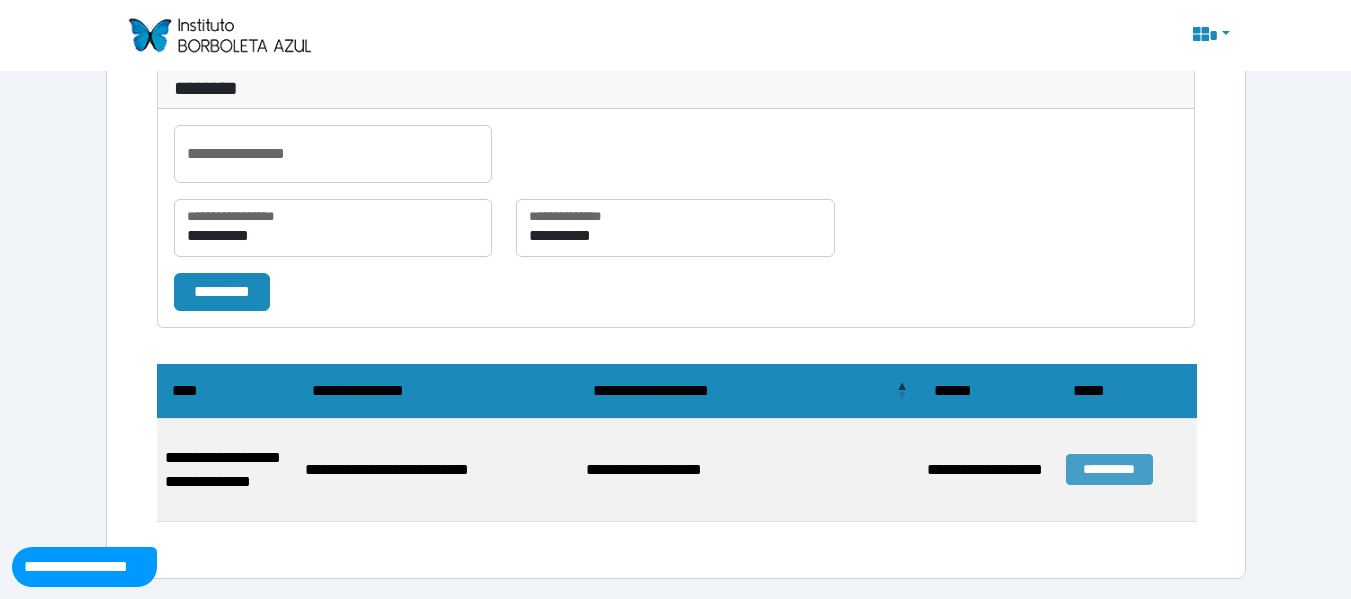 click on "**********" at bounding box center (1109, 469) 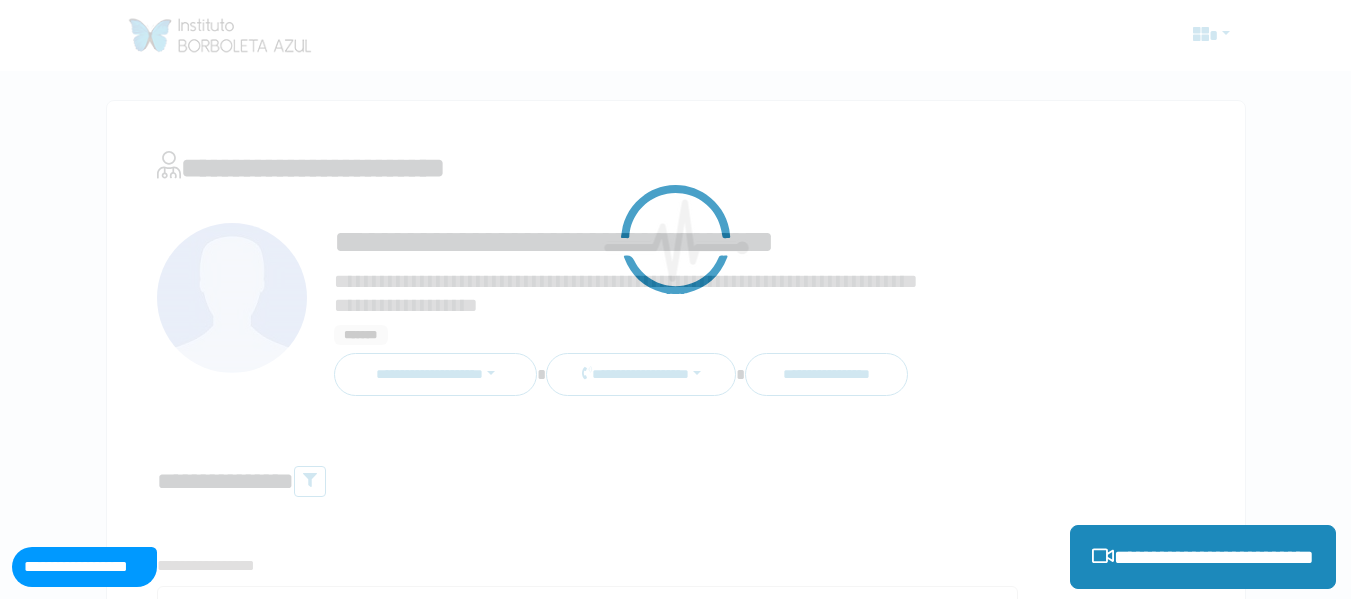 scroll, scrollTop: 0, scrollLeft: 0, axis: both 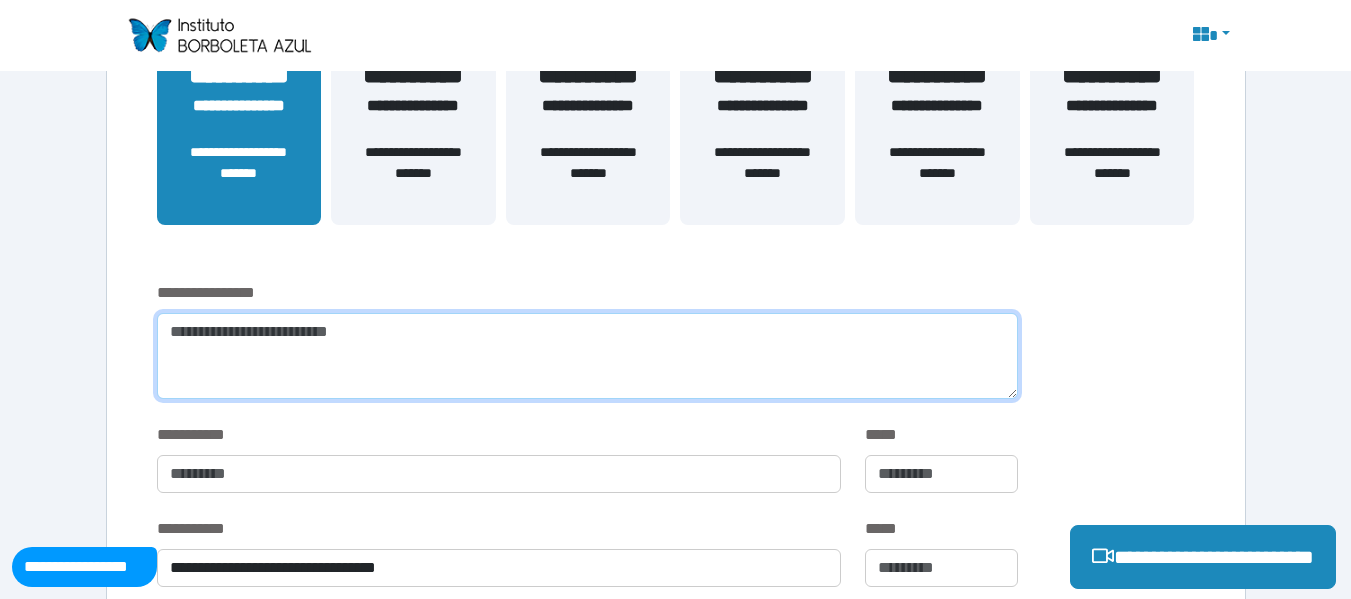 click at bounding box center [587, 356] 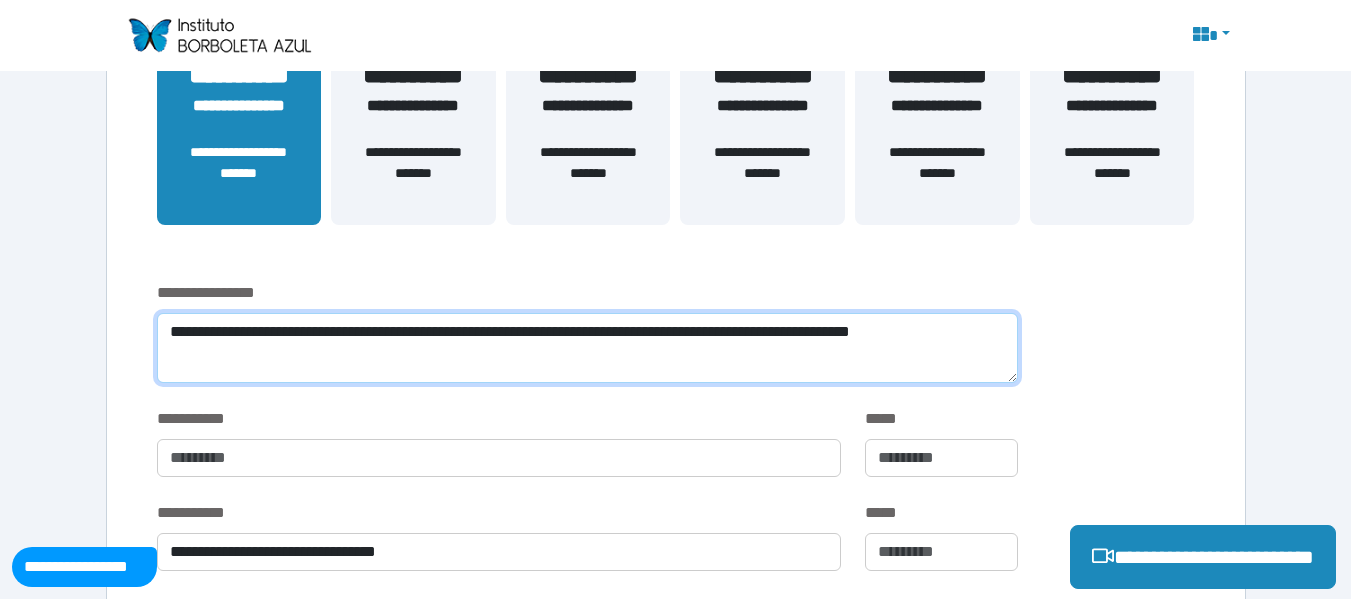scroll, scrollTop: 0, scrollLeft: 0, axis: both 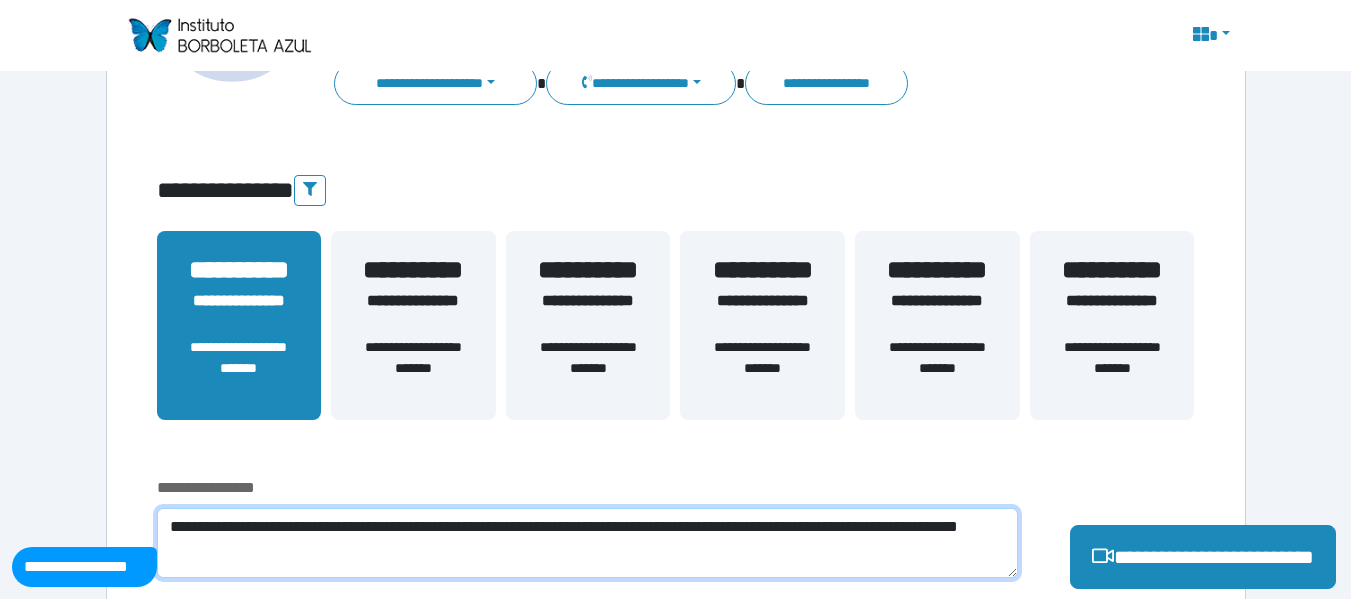 drag, startPoint x: 634, startPoint y: 526, endPoint x: 680, endPoint y: 555, distance: 54.378304 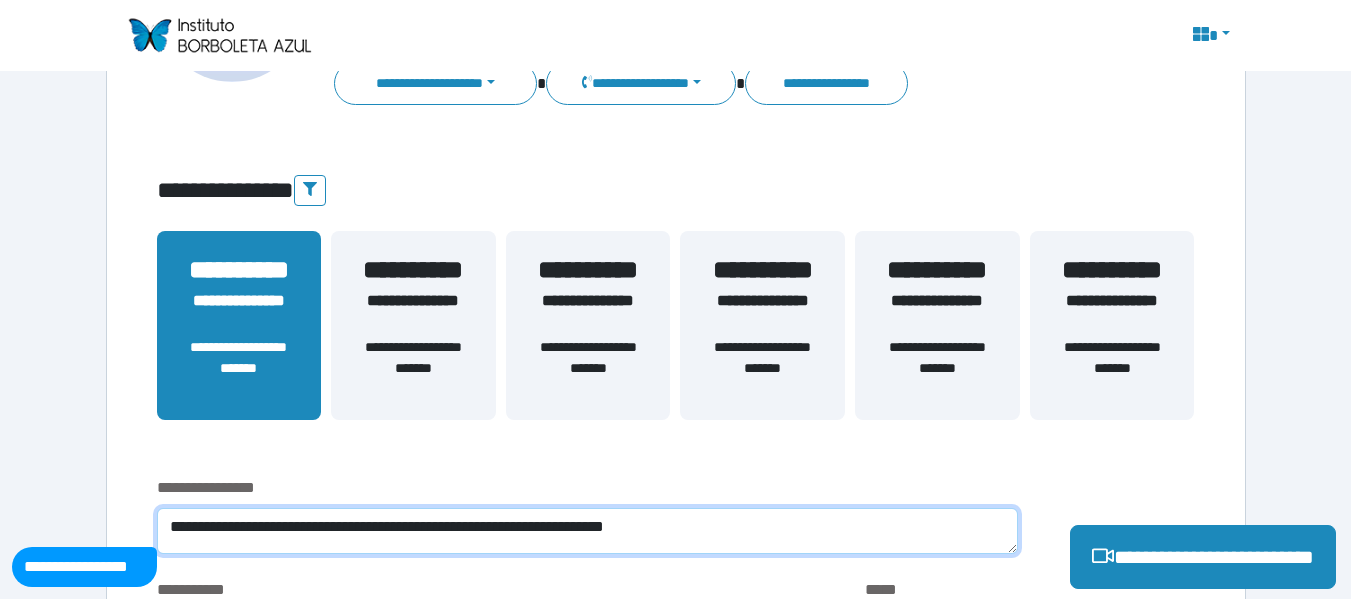 click on "**********" at bounding box center [587, 531] 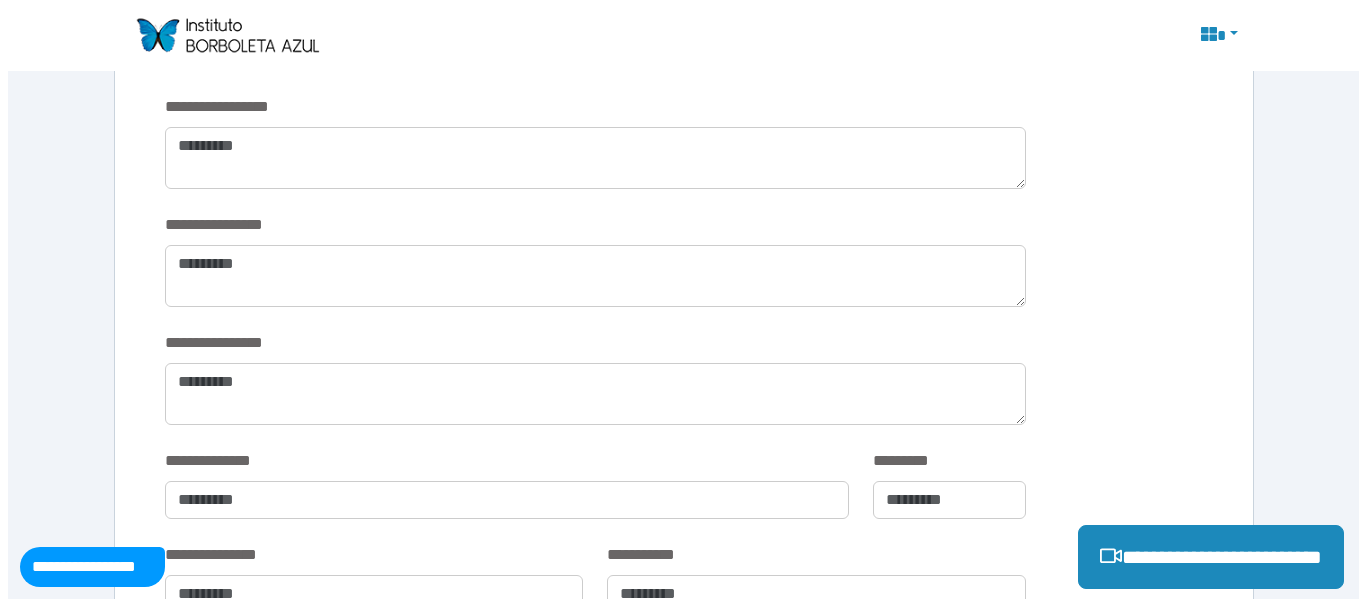 scroll, scrollTop: 3574, scrollLeft: 0, axis: vertical 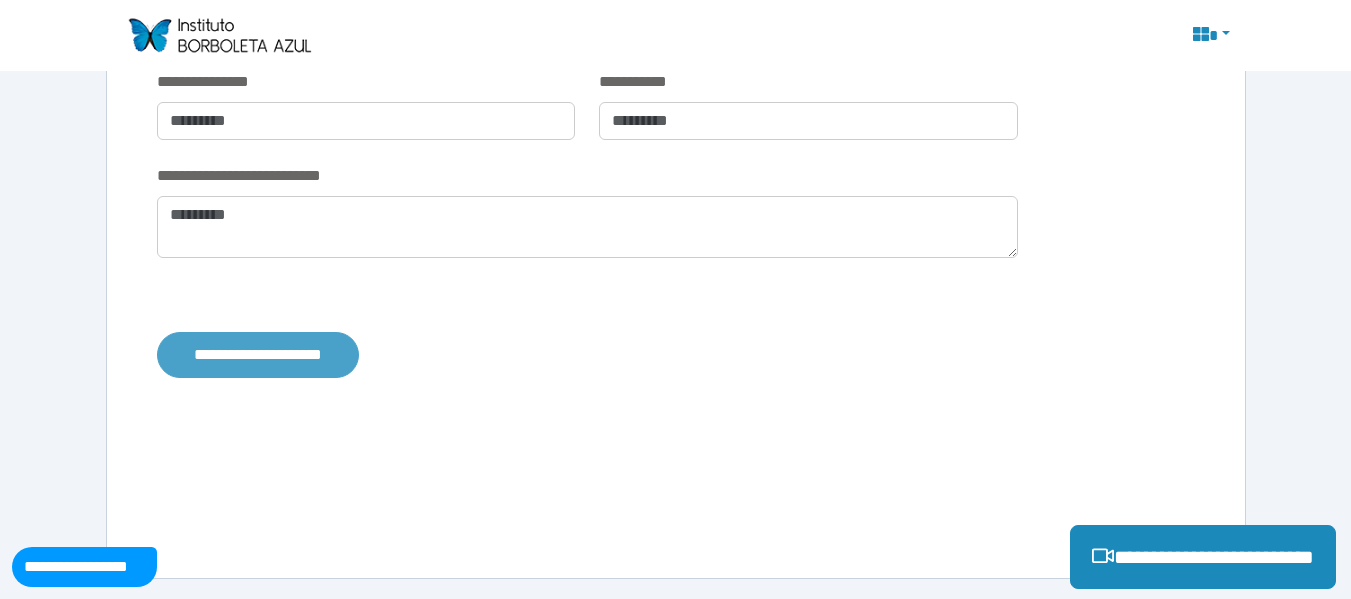 type on "**********" 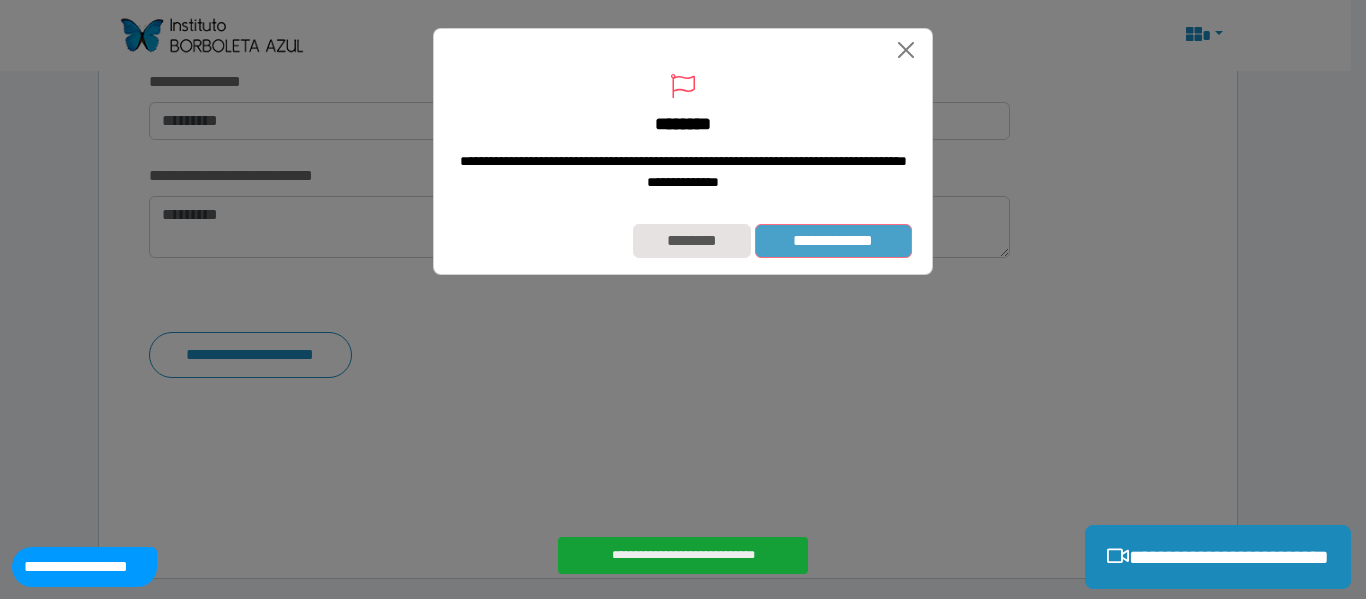 click on "**********" at bounding box center [833, 241] 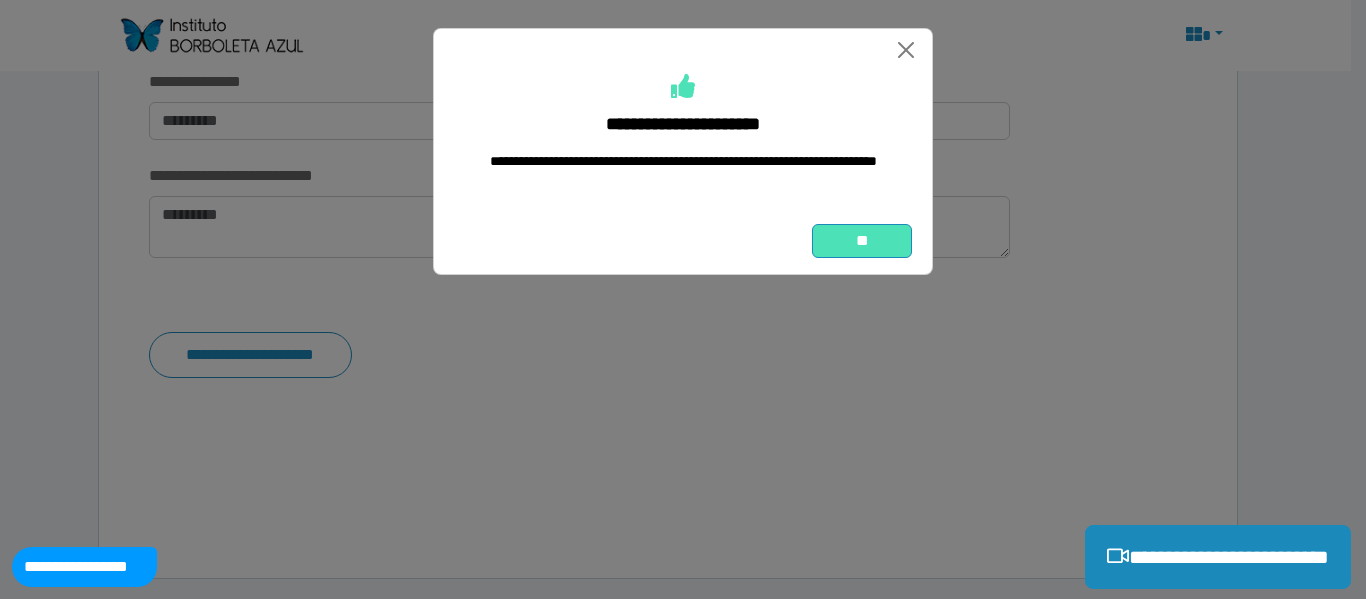 click on "**" at bounding box center (862, 241) 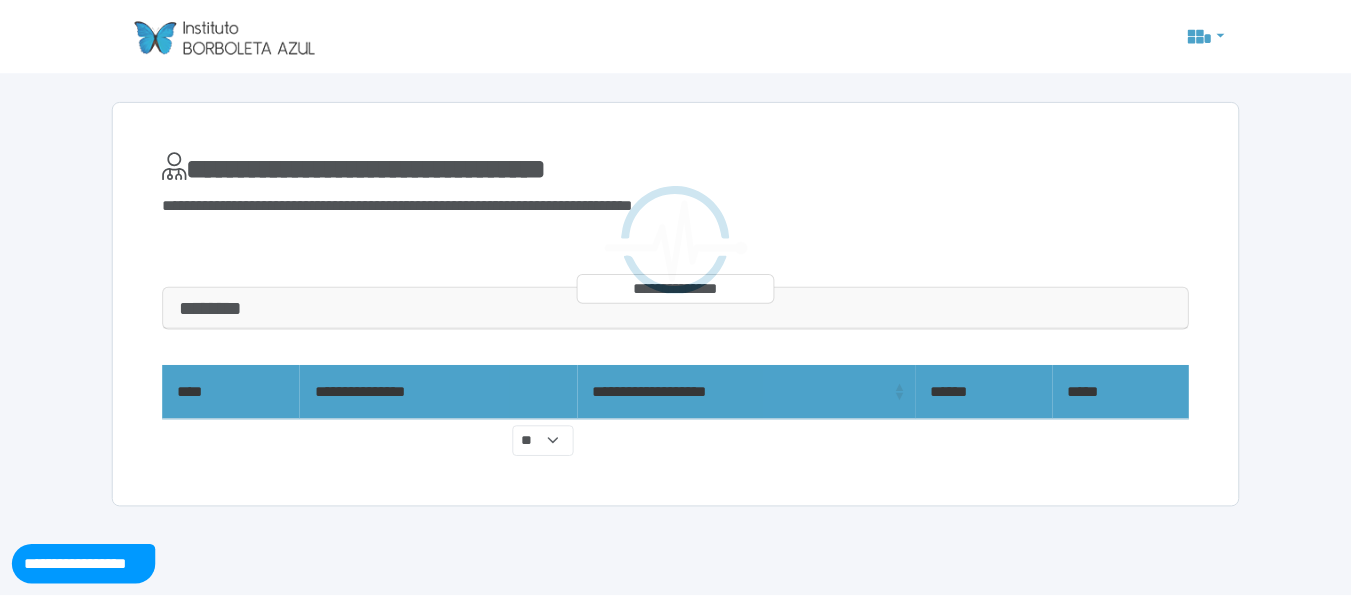 scroll, scrollTop: 0, scrollLeft: 0, axis: both 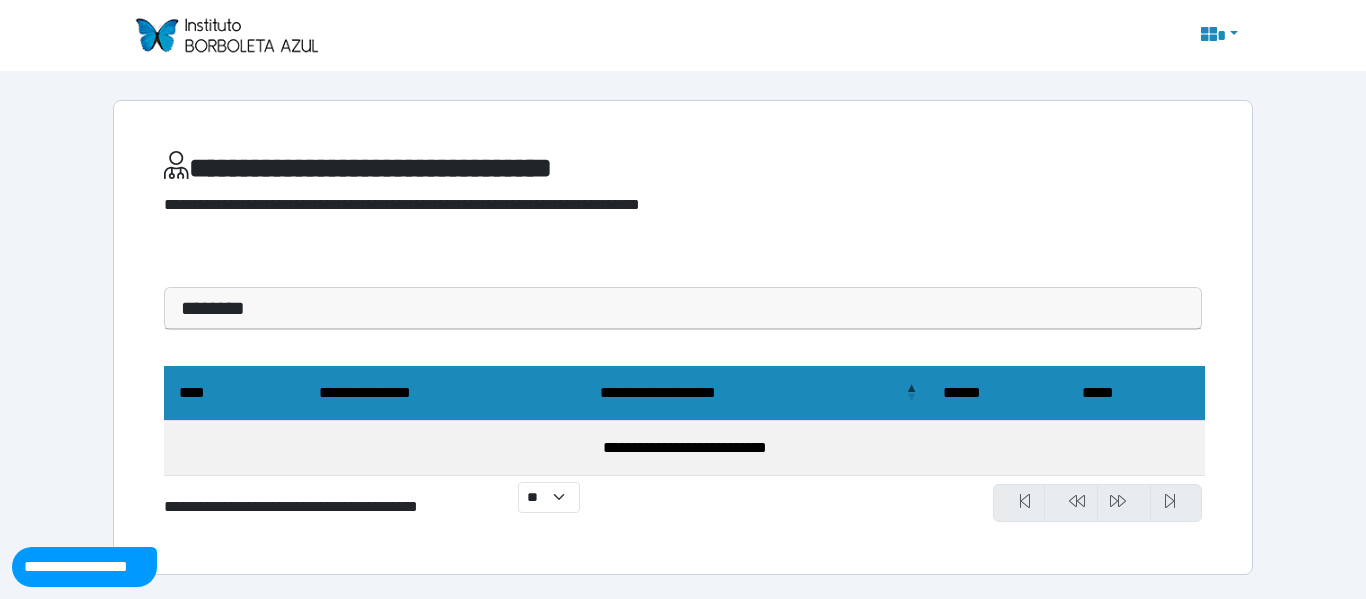 click on "********" at bounding box center (683, 308) 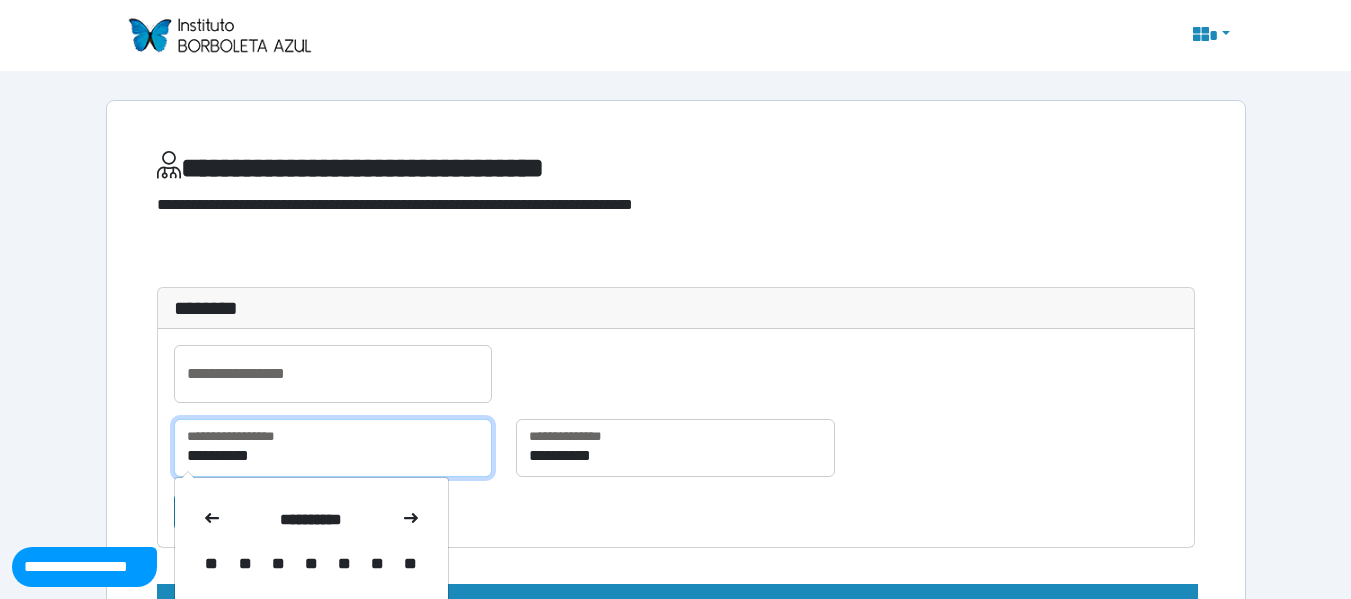 click on "**********" at bounding box center (333, 448) 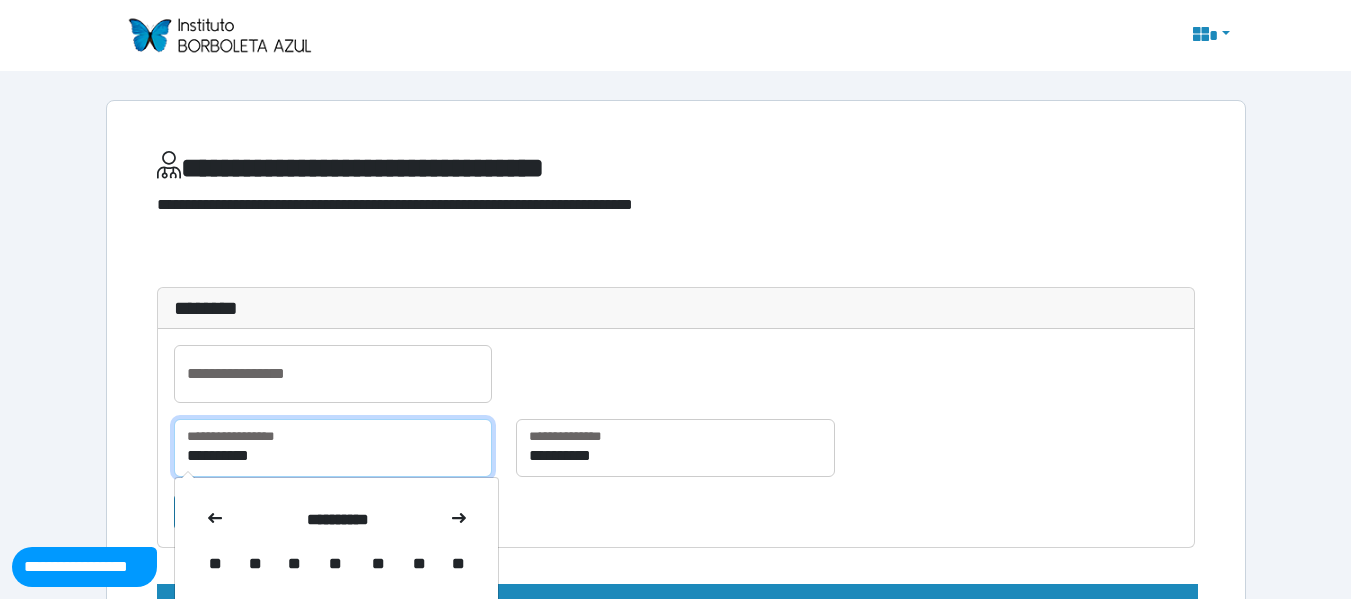 type on "**********" 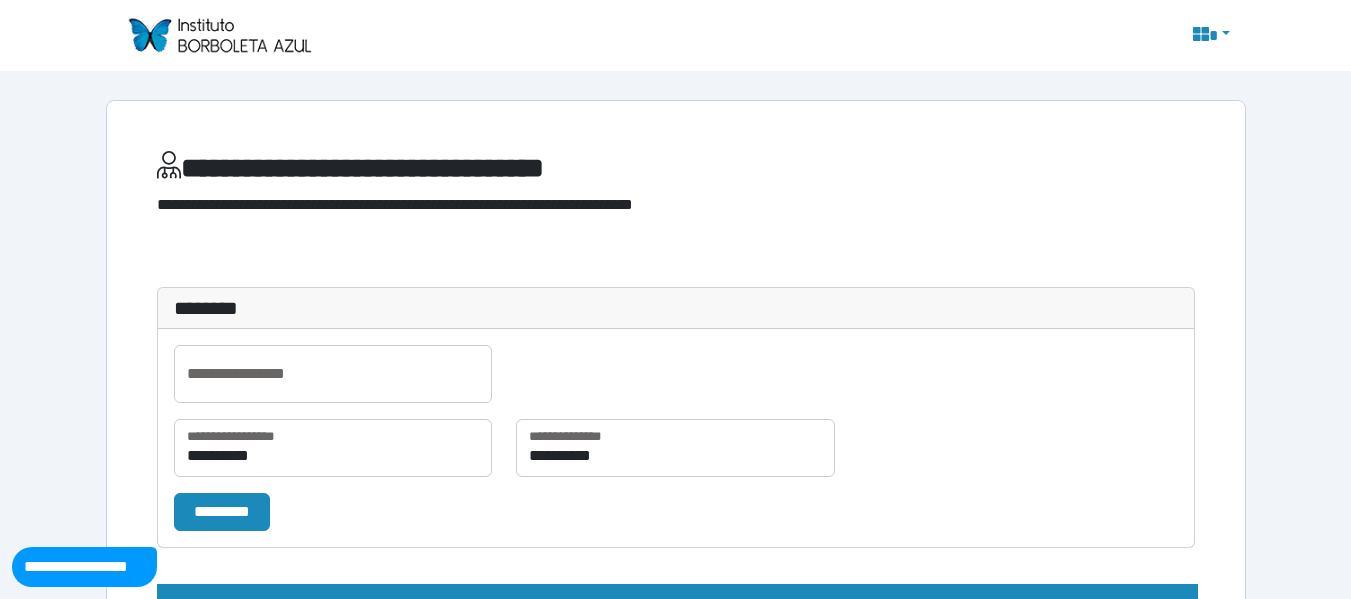 click on "**********" at bounding box center (676, 456) 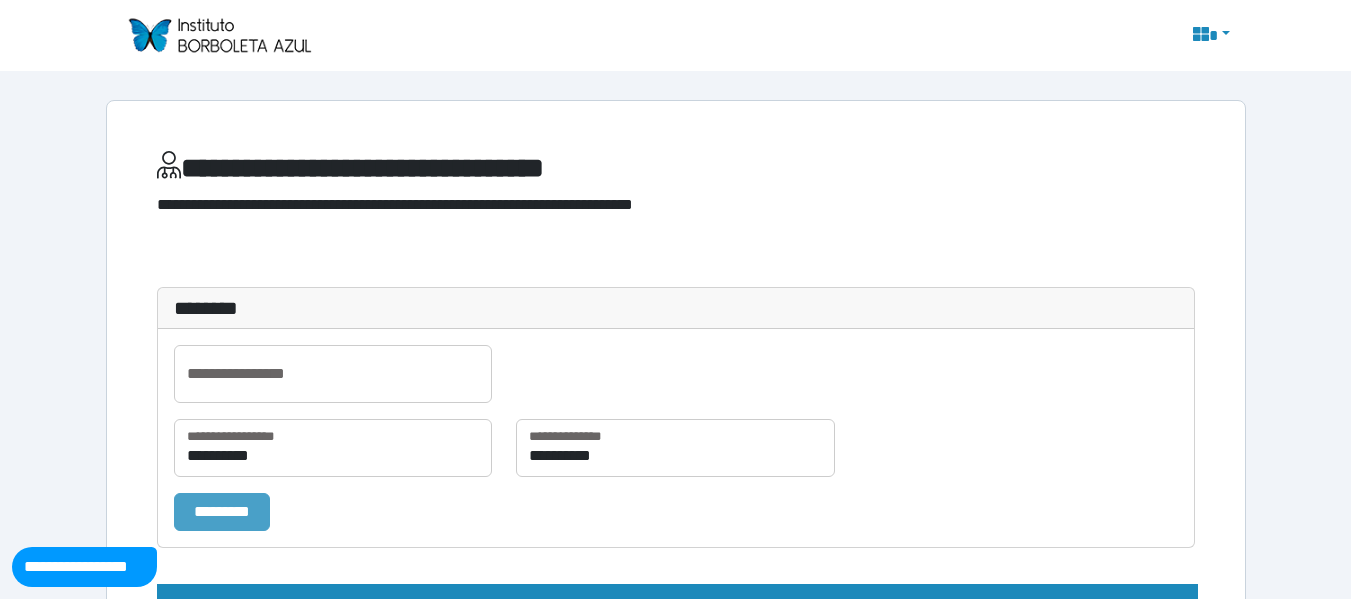 click on "*********" at bounding box center (222, 512) 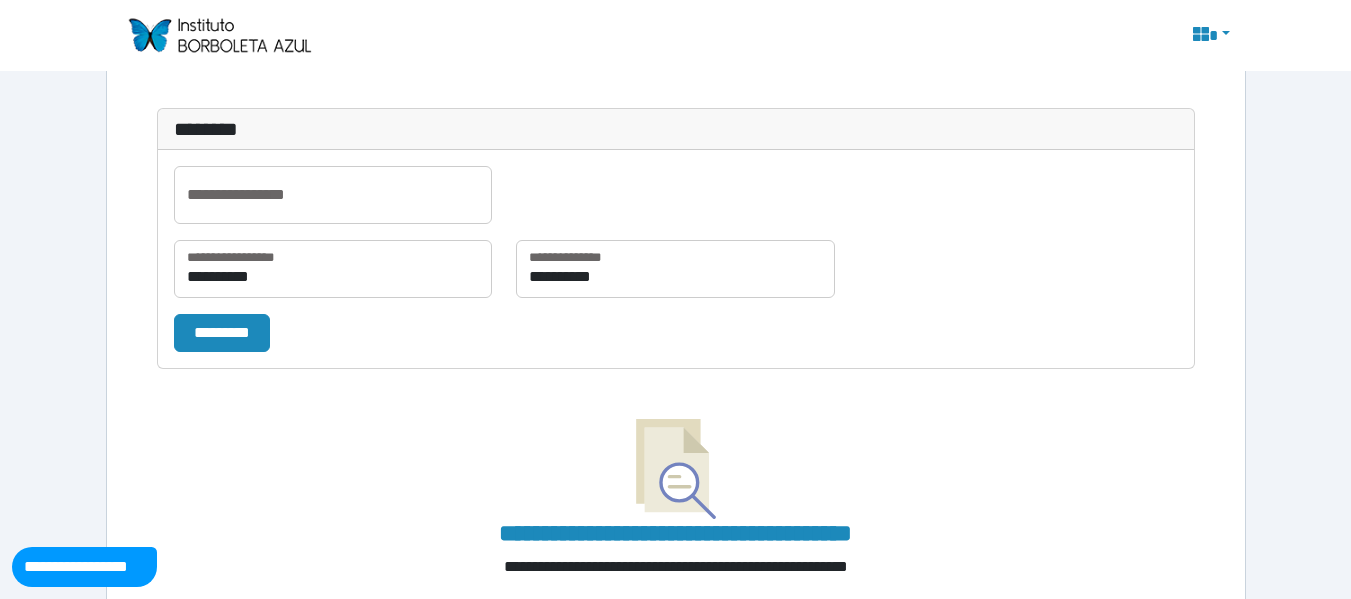 scroll, scrollTop: 246, scrollLeft: 0, axis: vertical 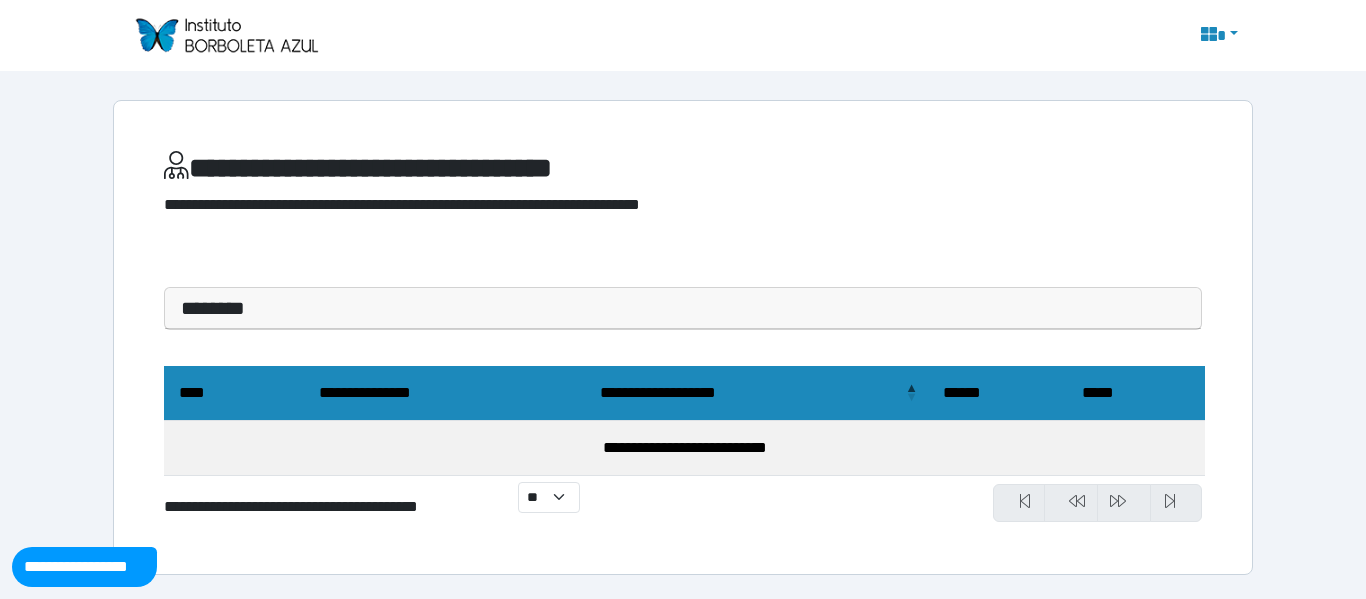 click on "********" at bounding box center (683, 308) 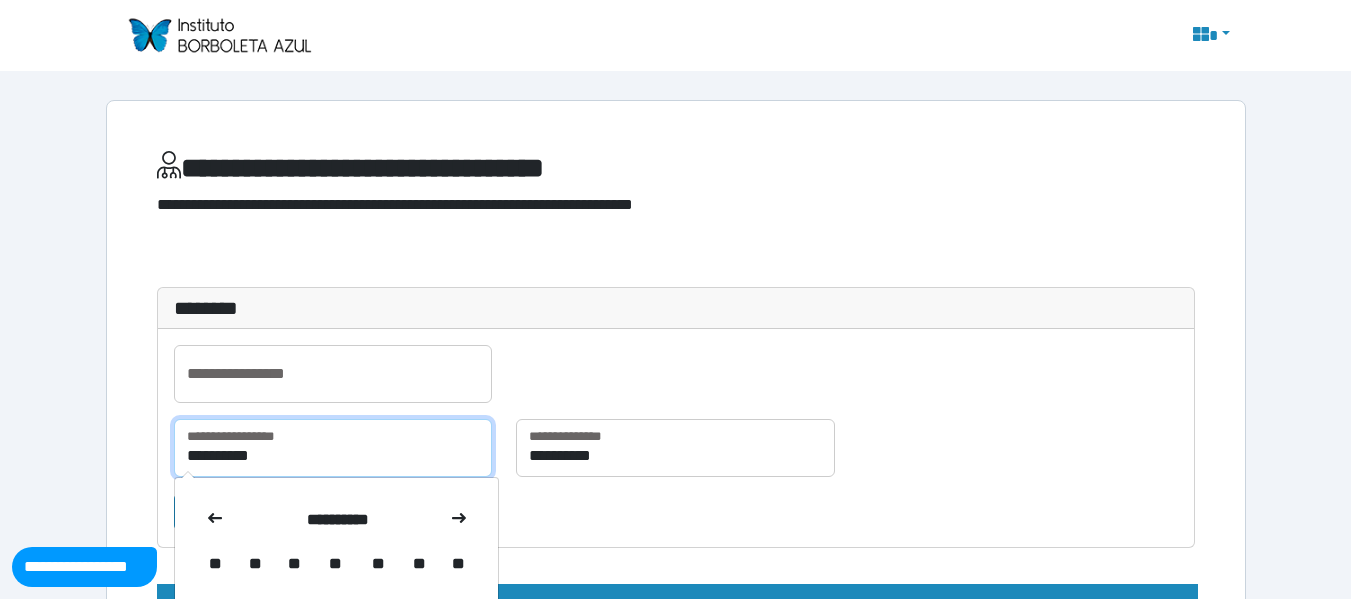 drag, startPoint x: 202, startPoint y: 458, endPoint x: 167, endPoint y: 453, distance: 35.35534 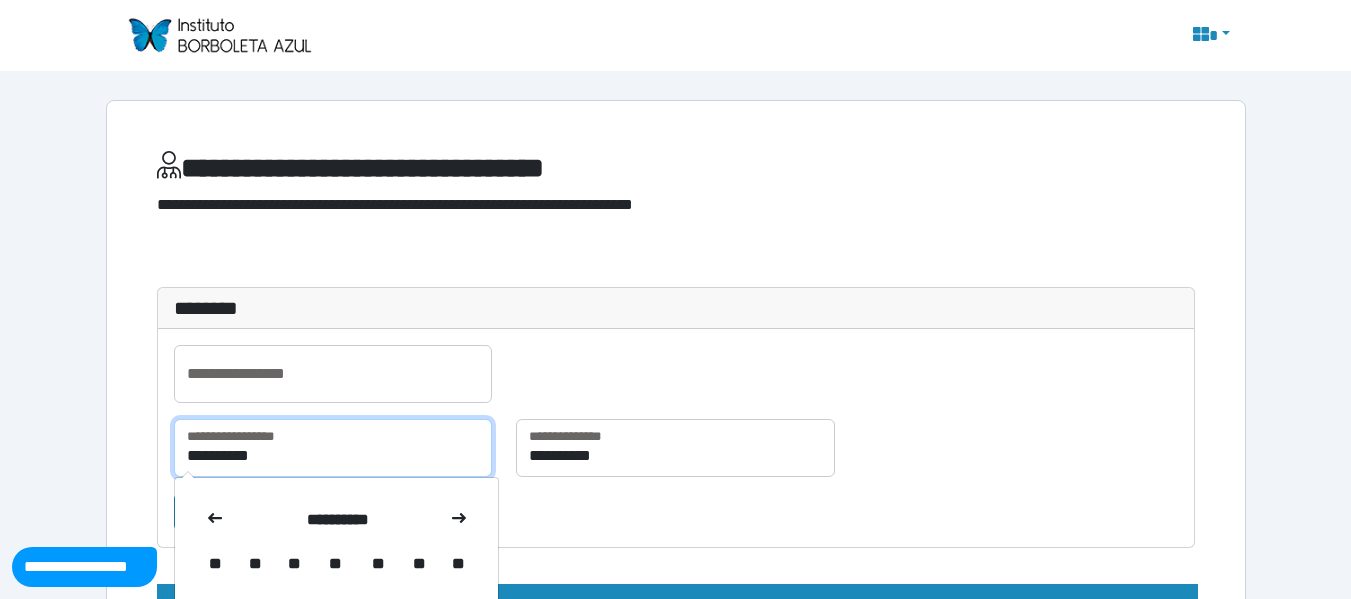 click on "**********" at bounding box center (333, 448) 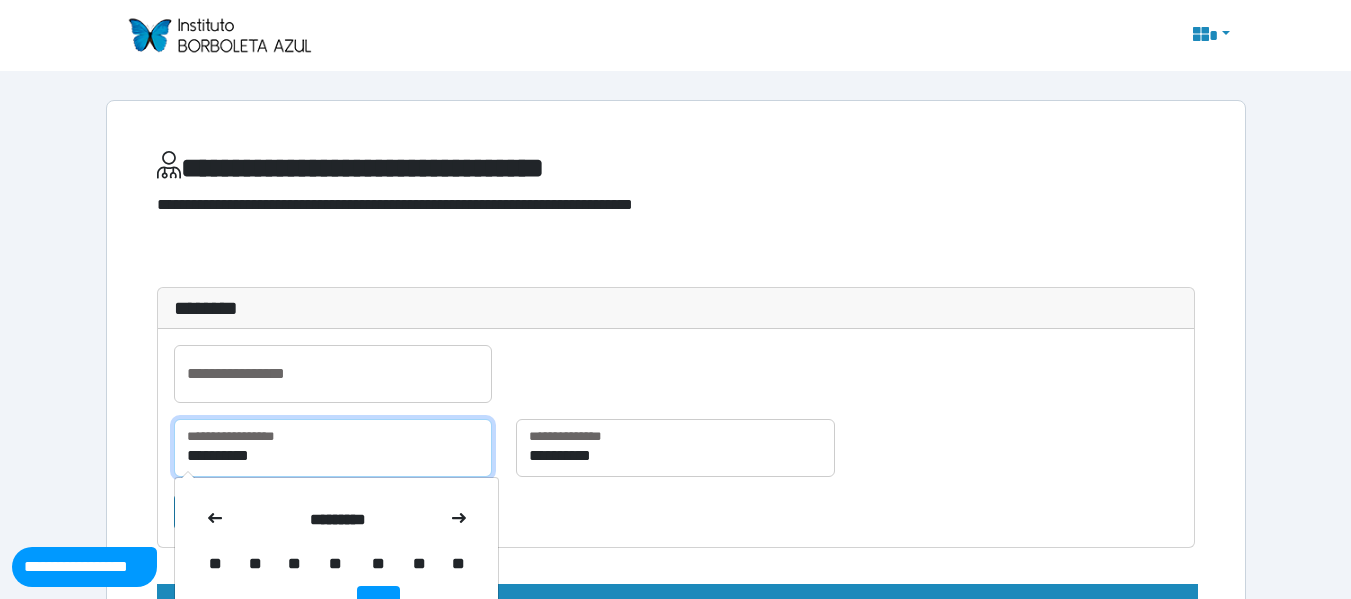 type on "**********" 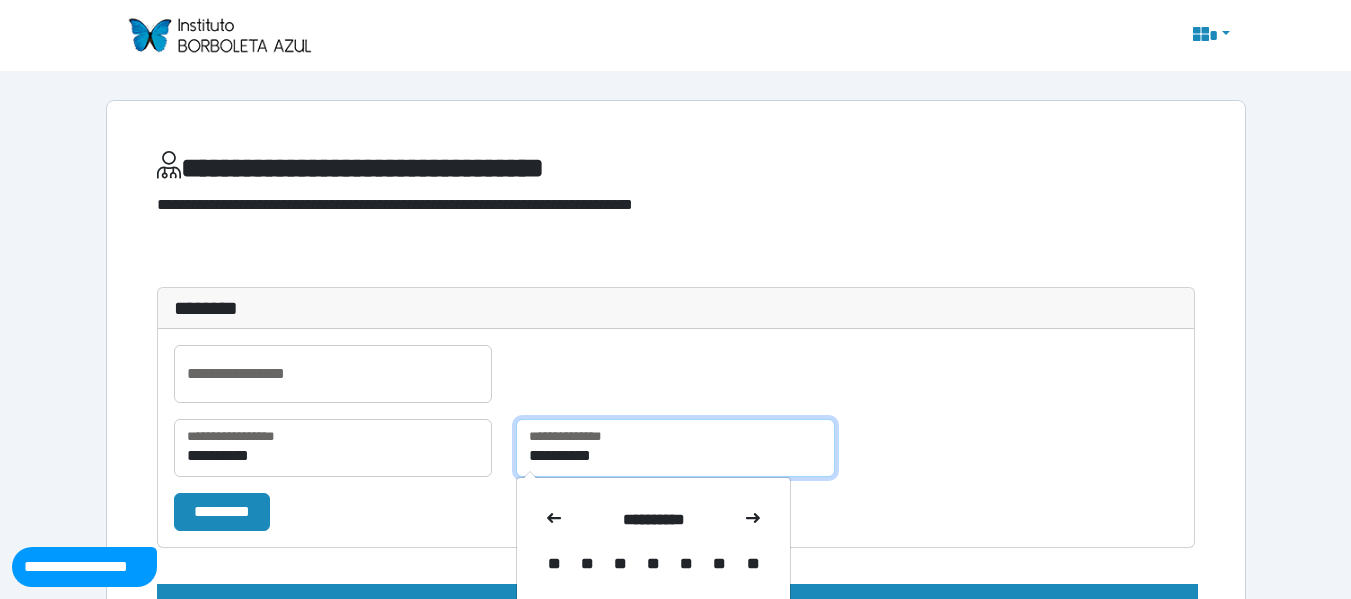 click on "**********" at bounding box center (675, 448) 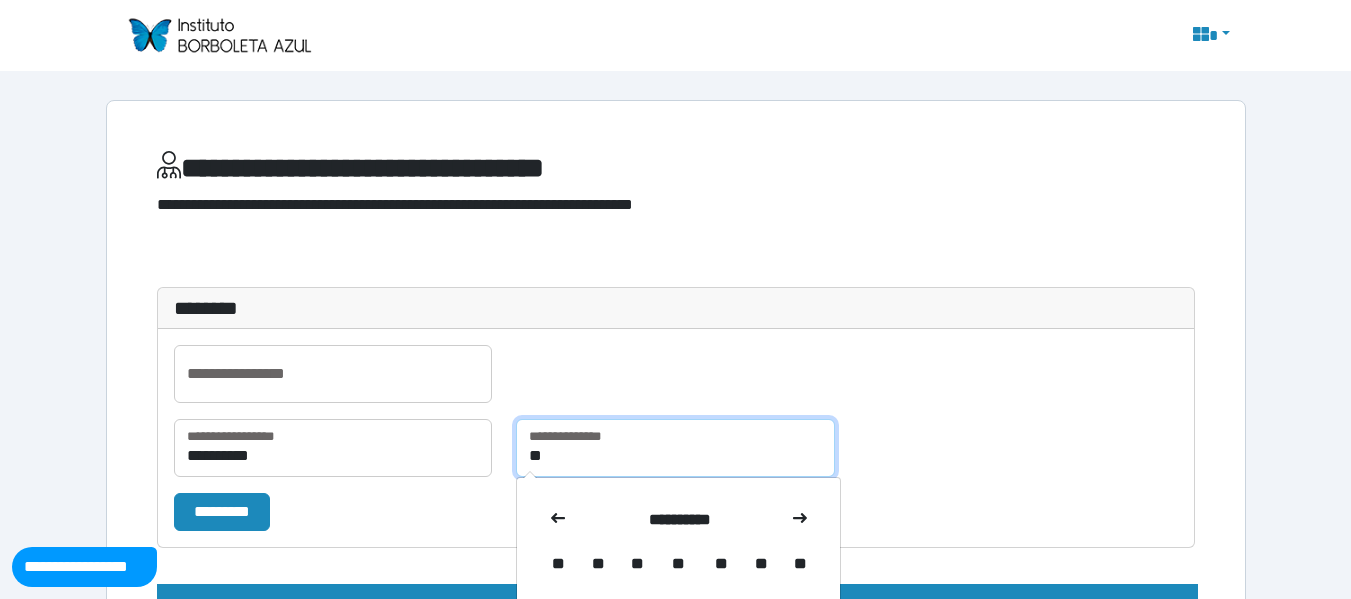 type on "*" 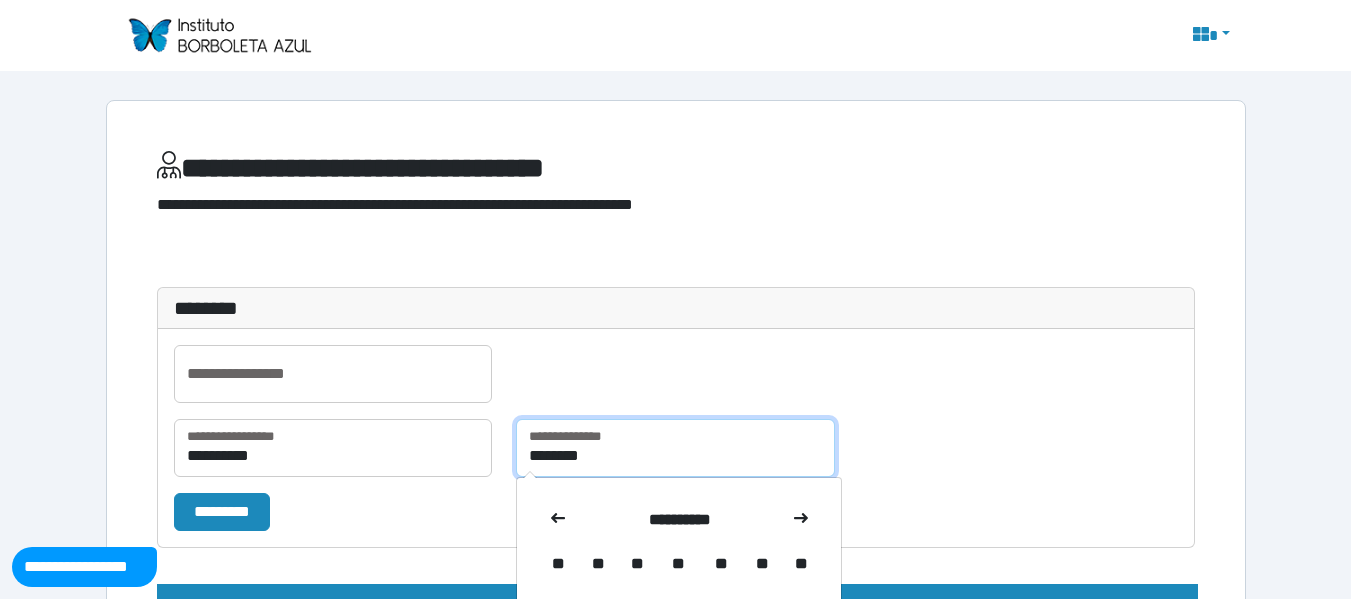 type on "**********" 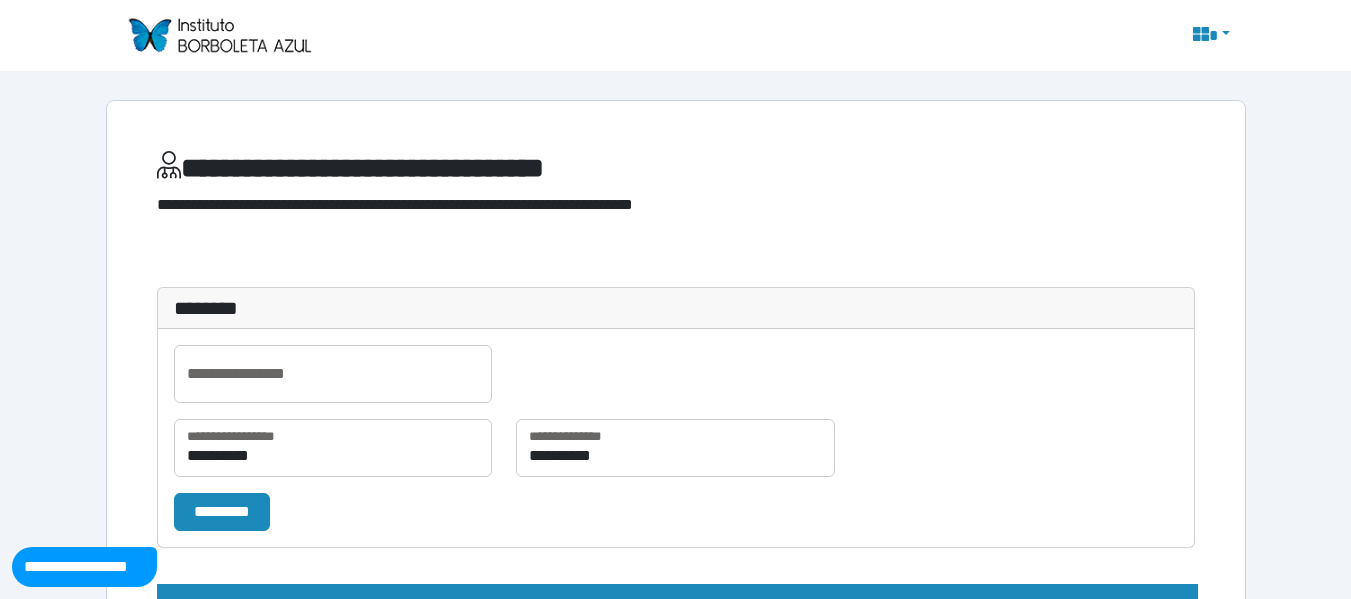 click on "**********" at bounding box center (676, 456) 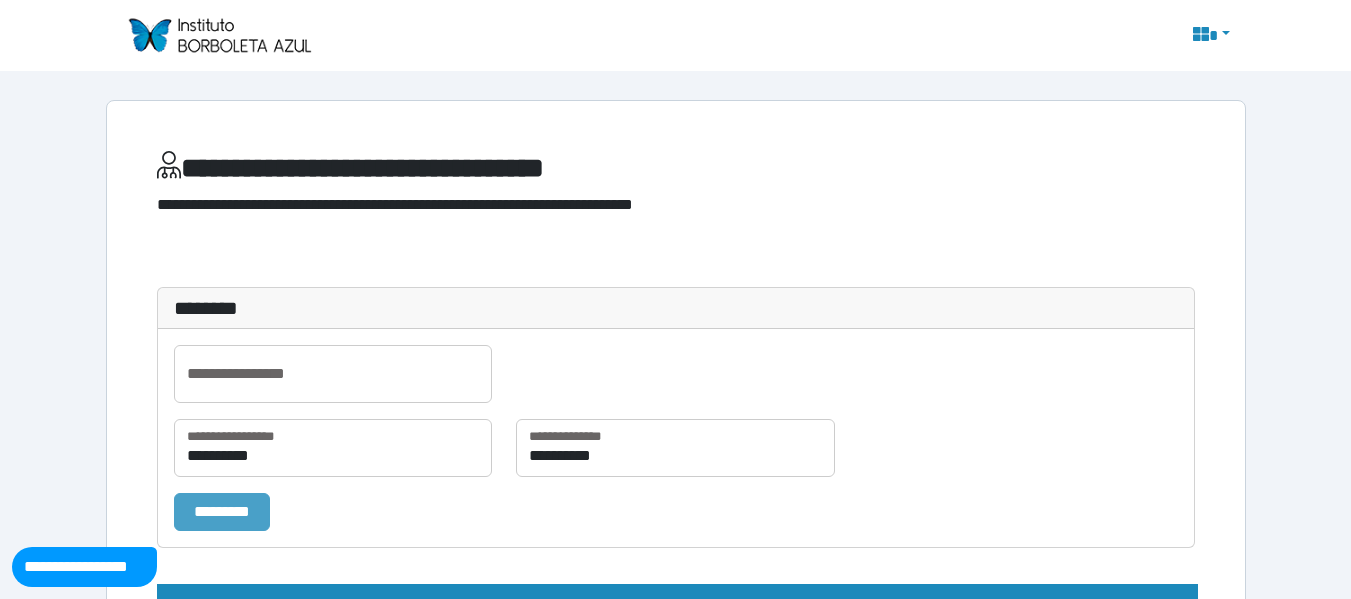 click on "*********" at bounding box center (222, 512) 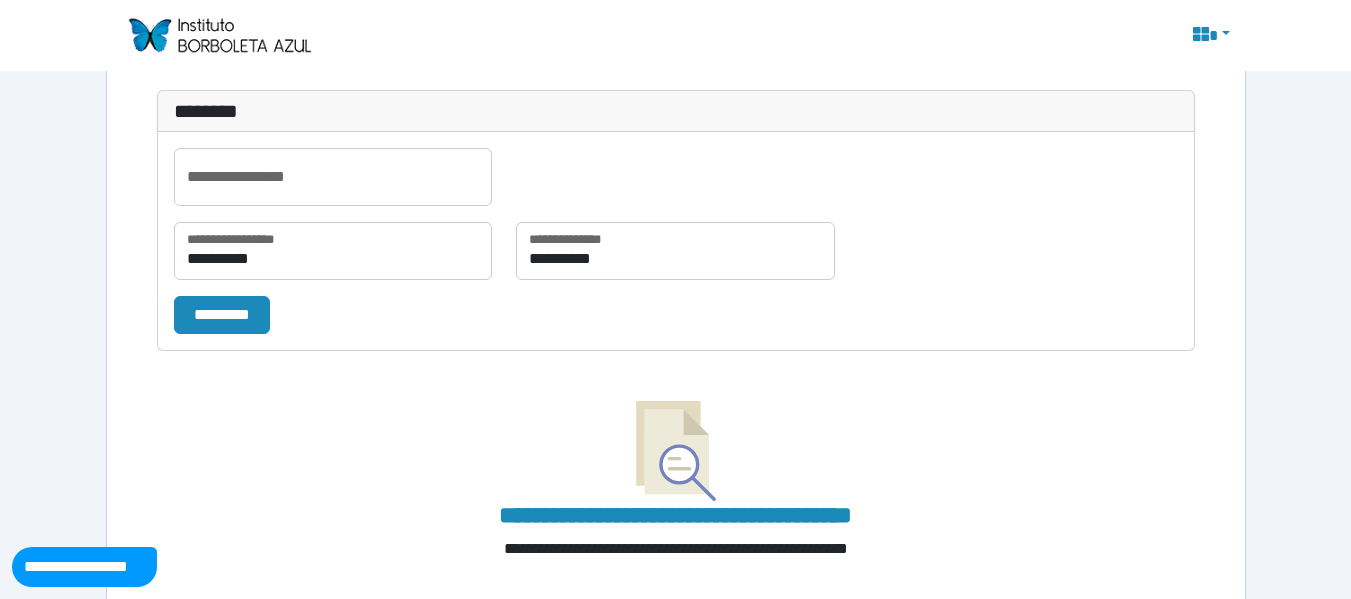 scroll, scrollTop: 246, scrollLeft: 0, axis: vertical 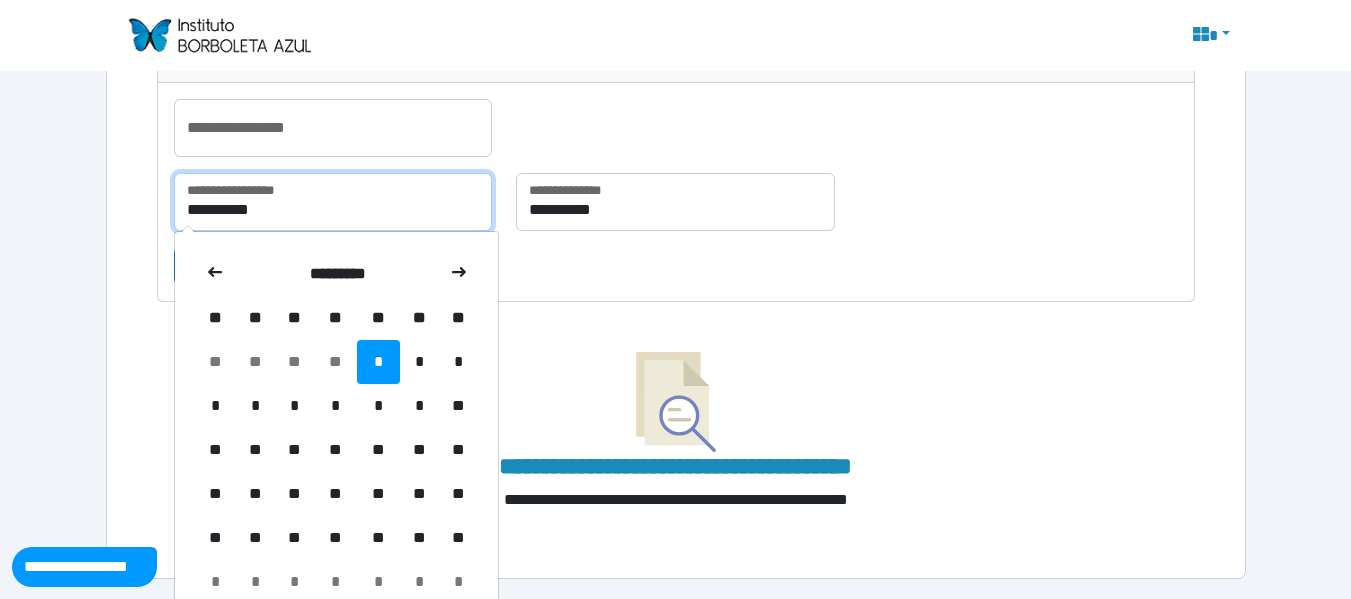 click on "**********" at bounding box center [333, 202] 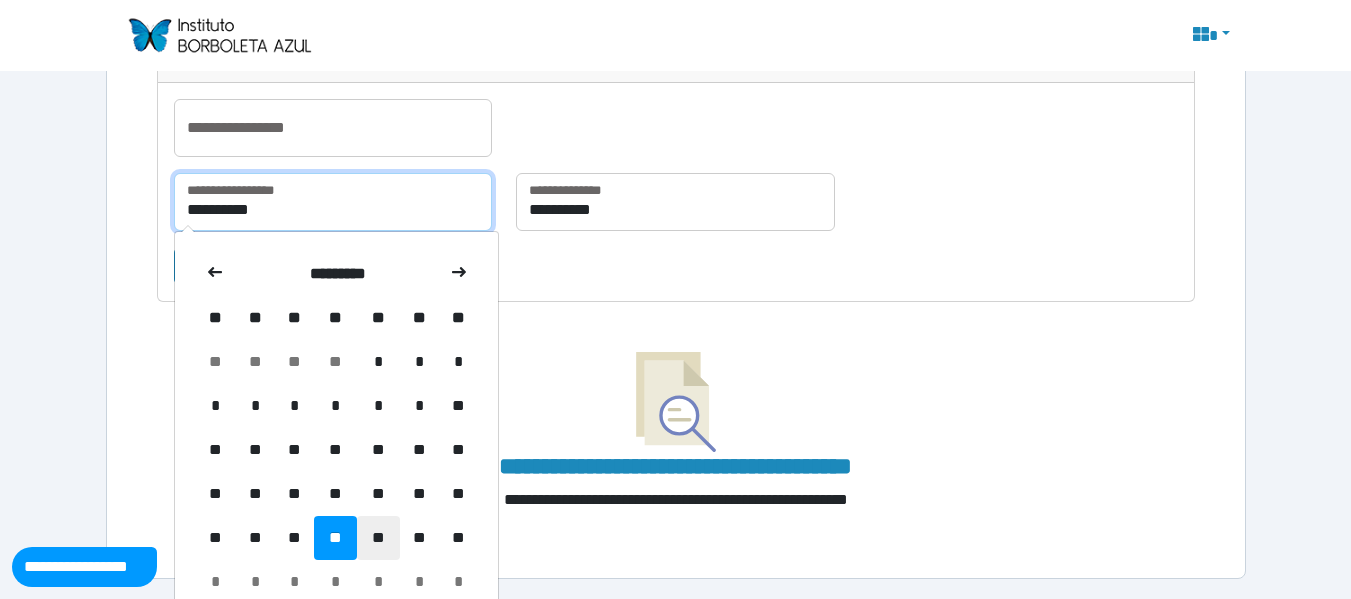 click on "**********" at bounding box center [333, 202] 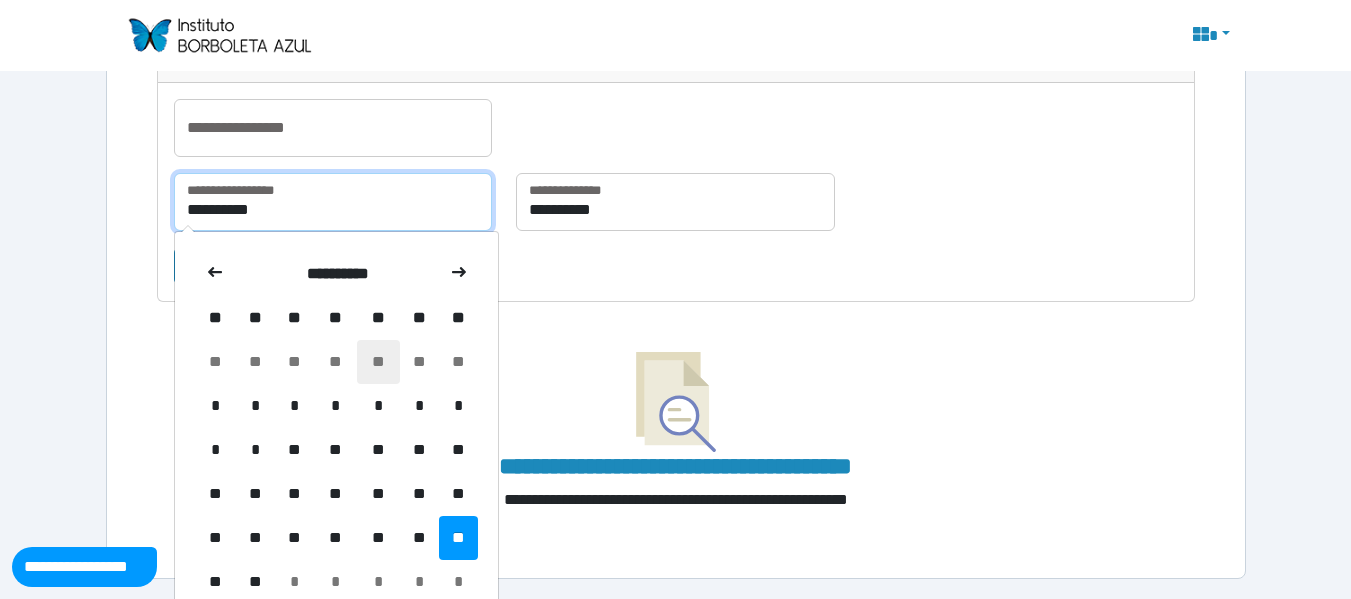 type on "**********" 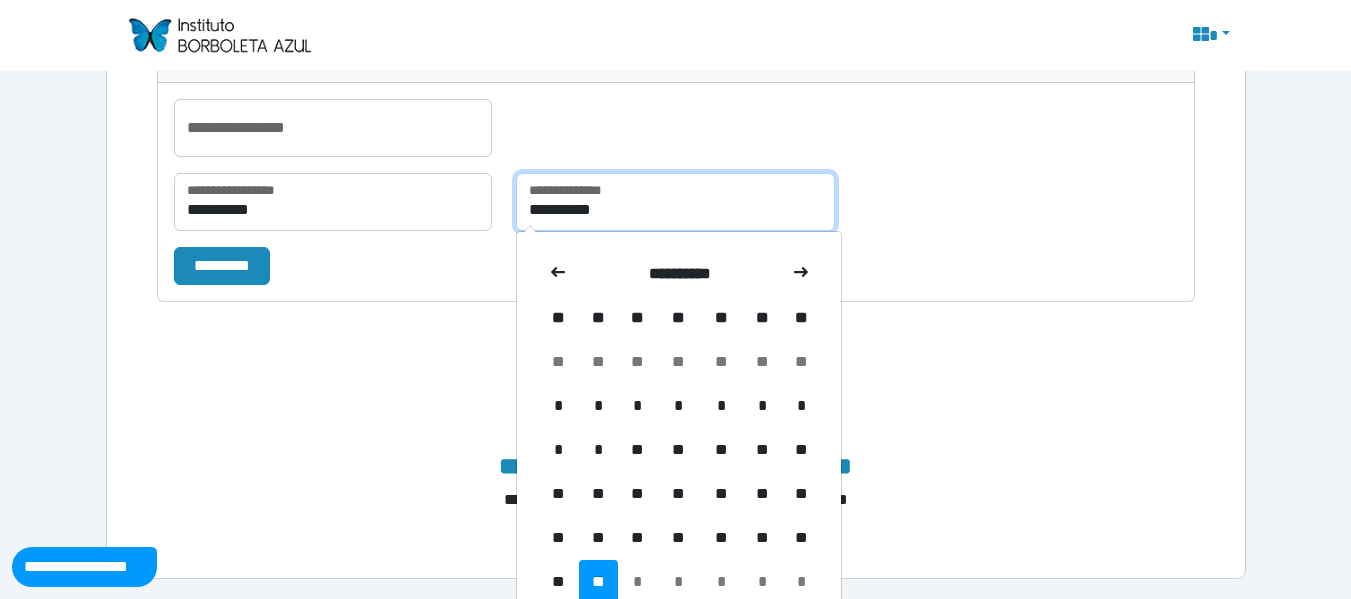 click on "**********" at bounding box center [675, 202] 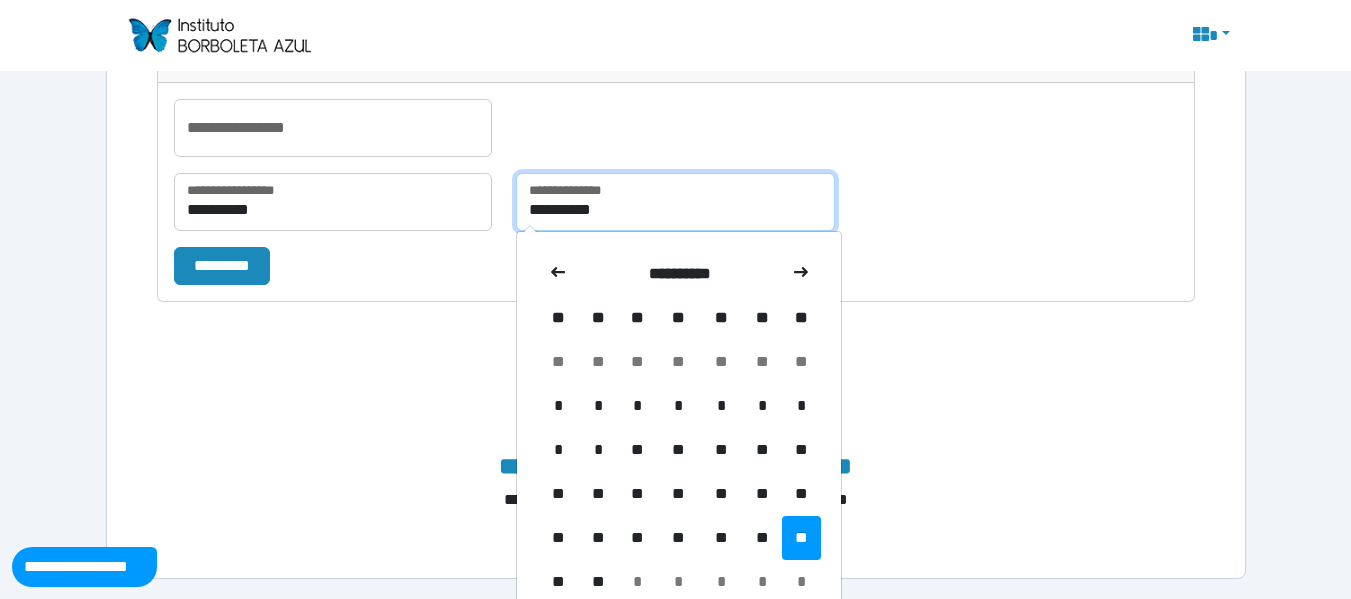 type on "**********" 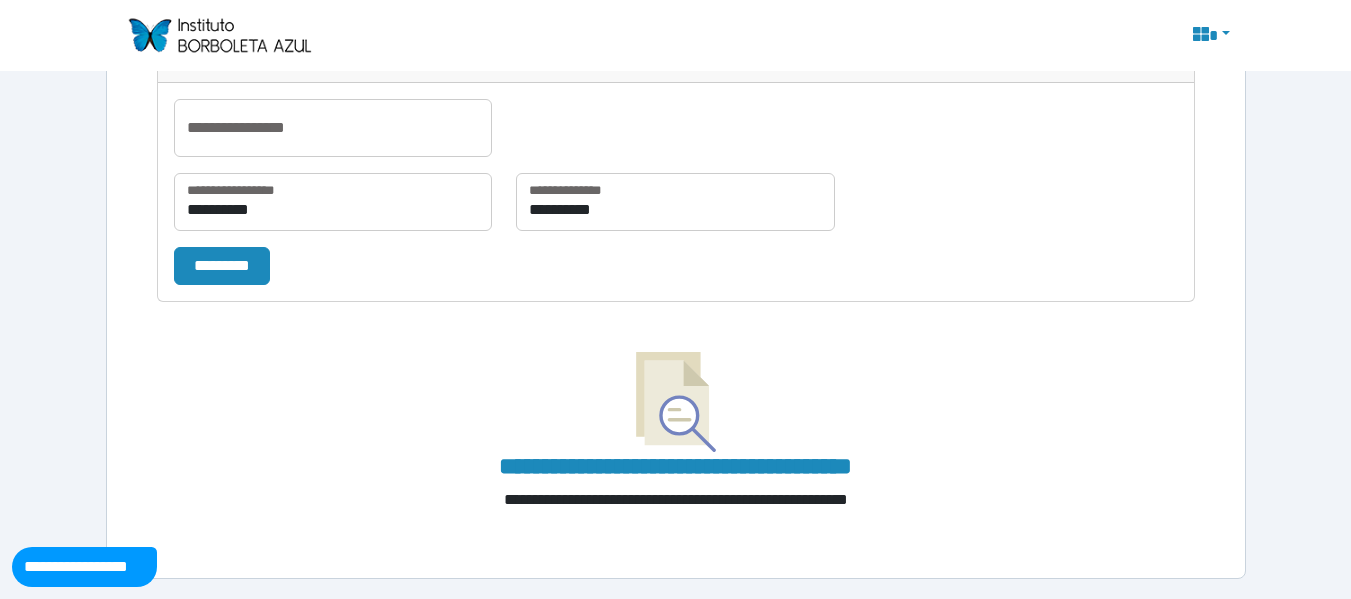 click on "**********" at bounding box center [676, 192] 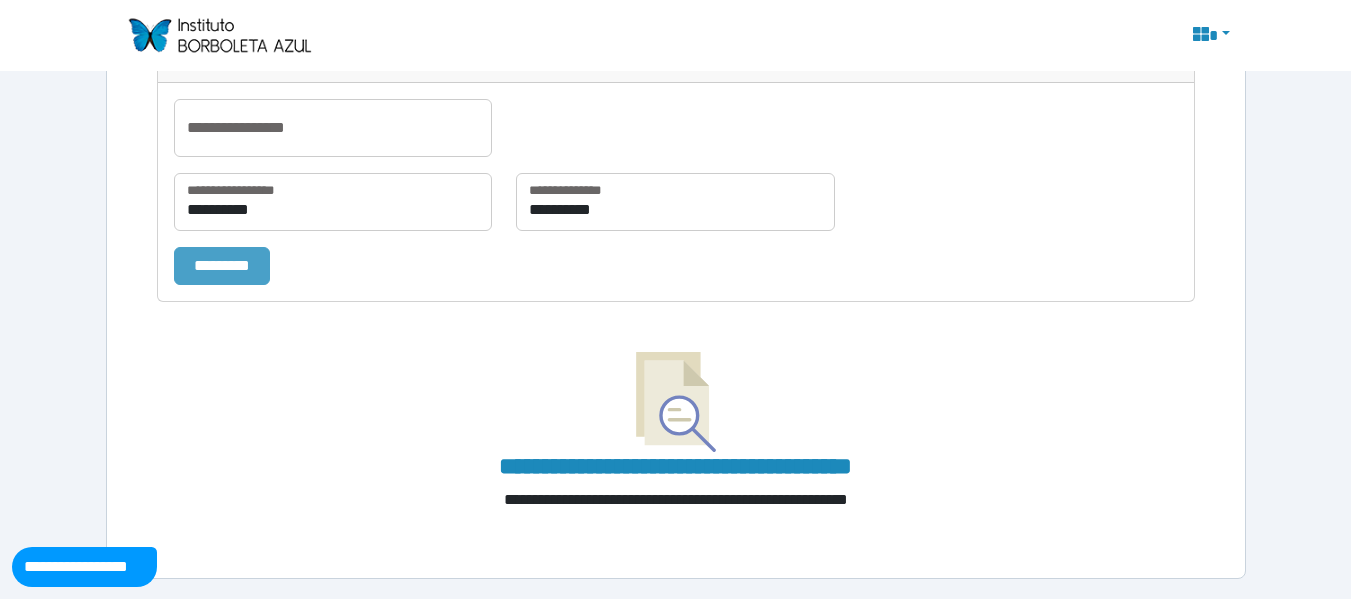 click on "*********" at bounding box center (222, 266) 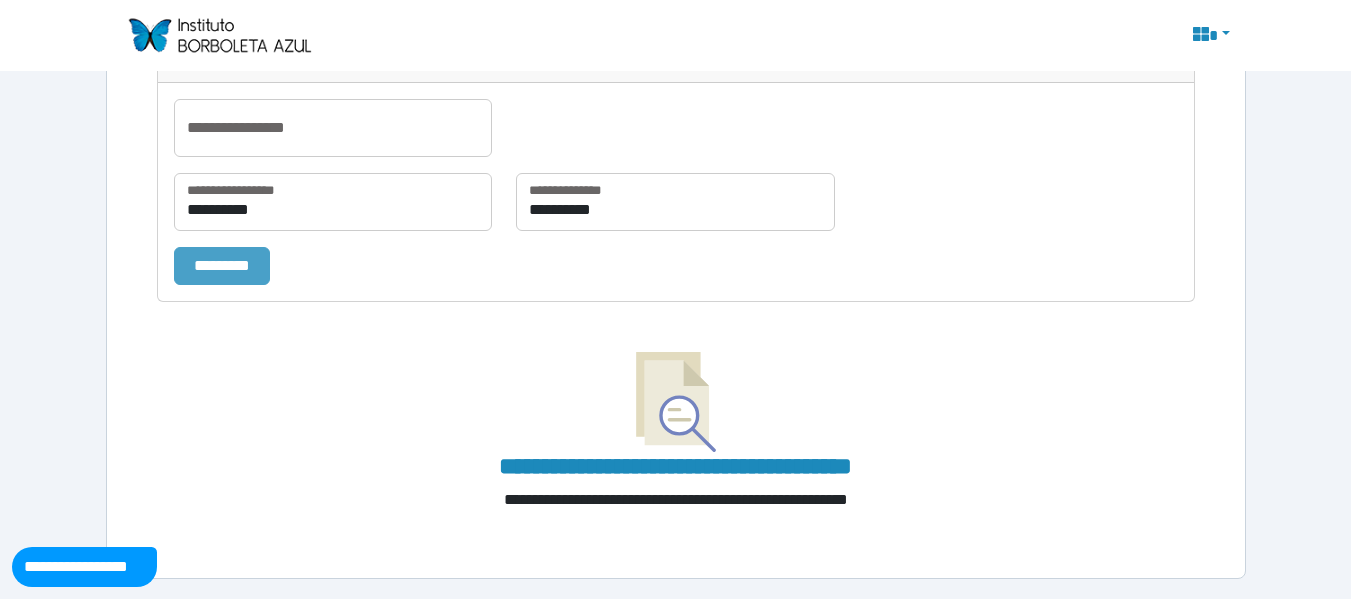 click on "*********" at bounding box center (222, 266) 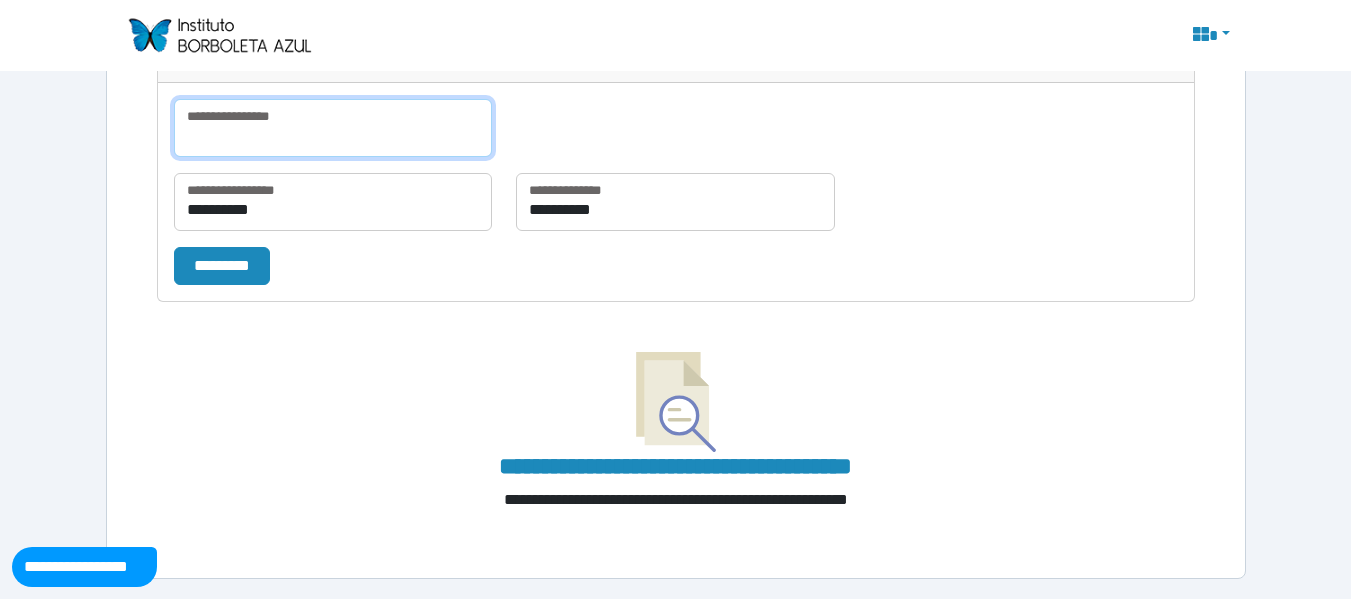 click at bounding box center (333, 128) 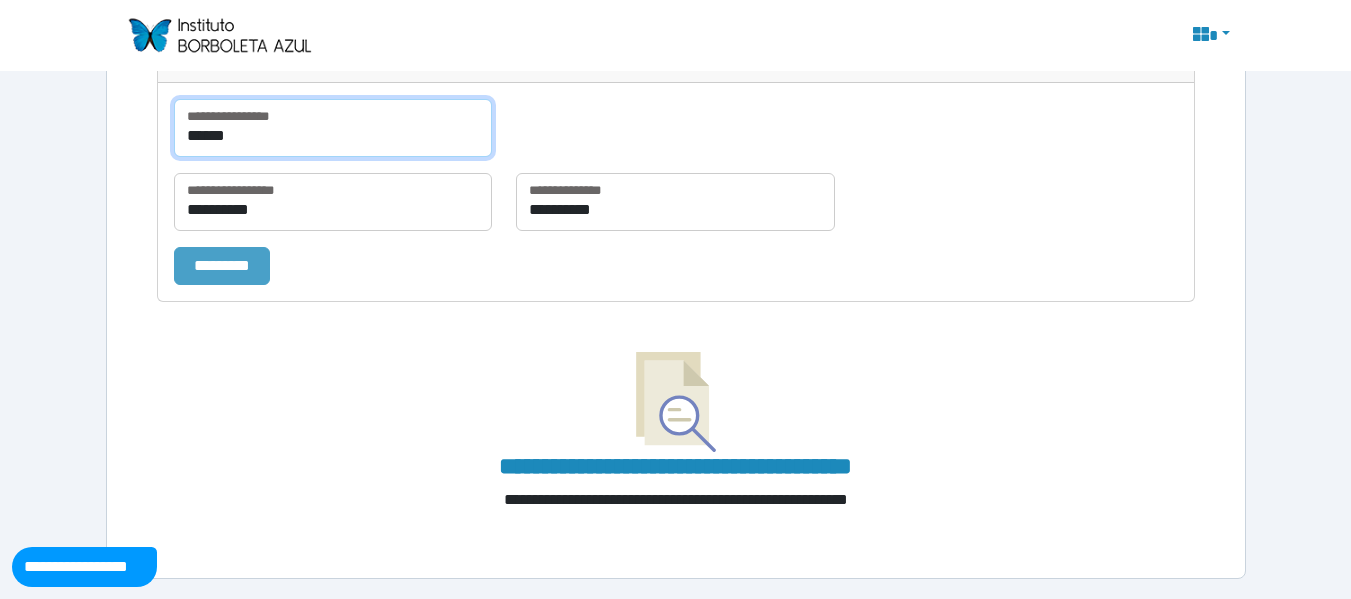 type on "******" 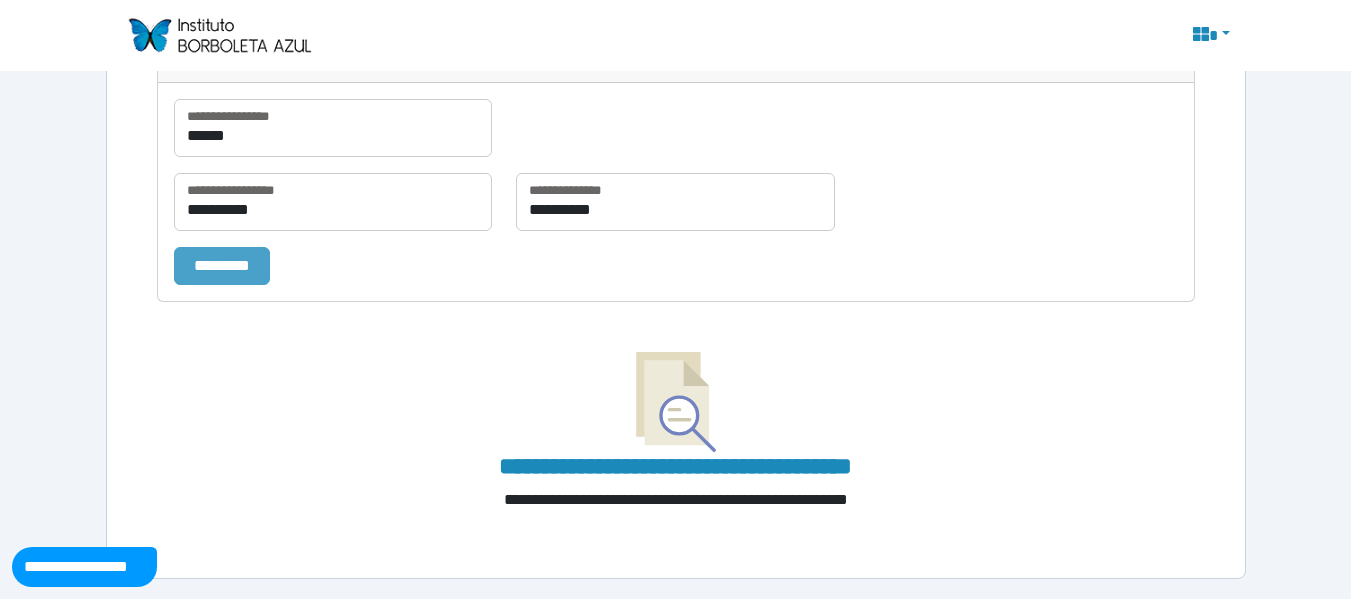 click on "*********" at bounding box center [222, 266] 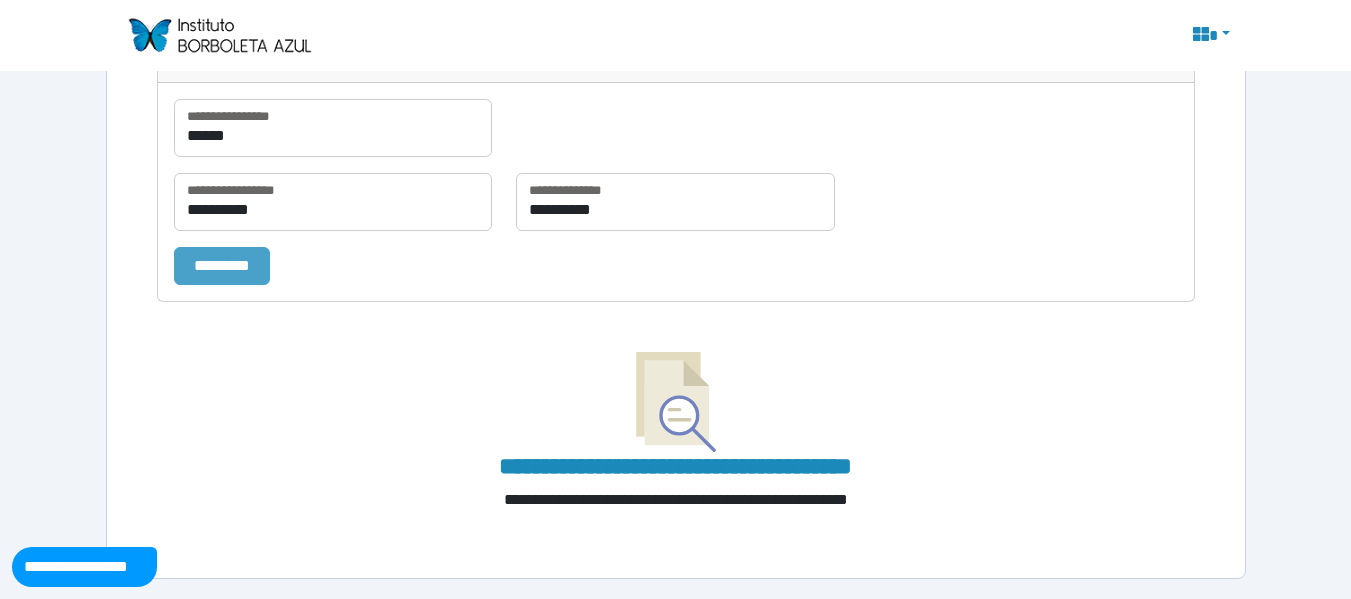 click on "*********" at bounding box center (222, 266) 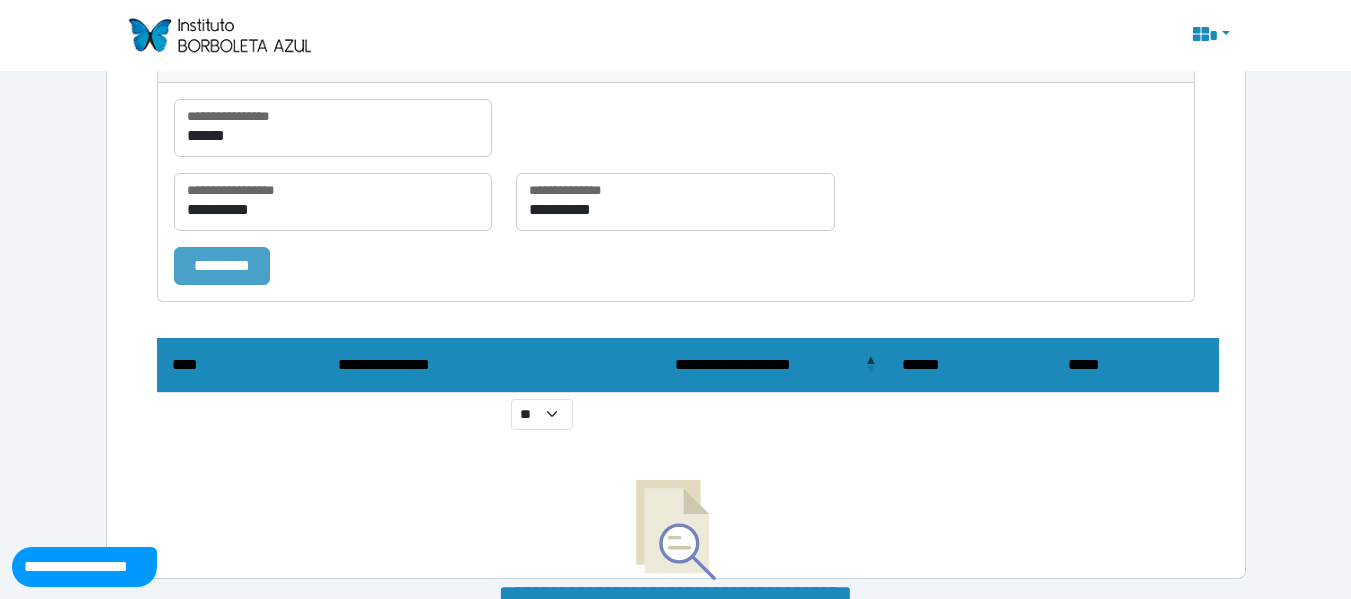 click on "*********" at bounding box center (222, 266) 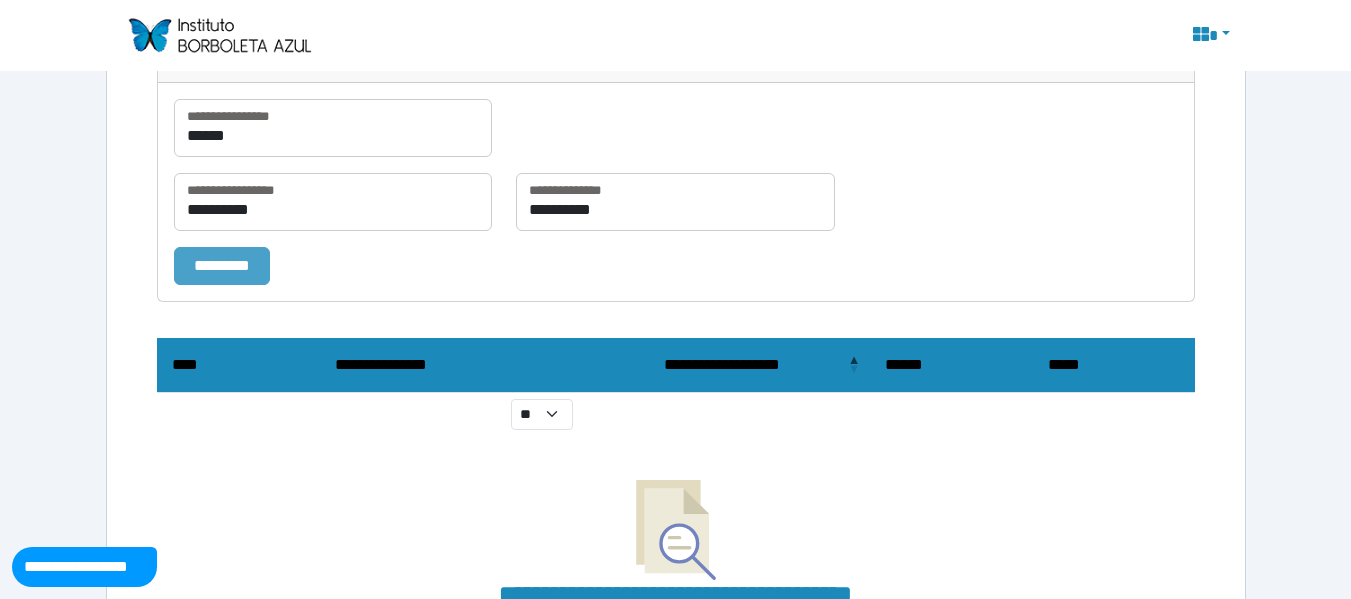 click on "*********" at bounding box center [222, 266] 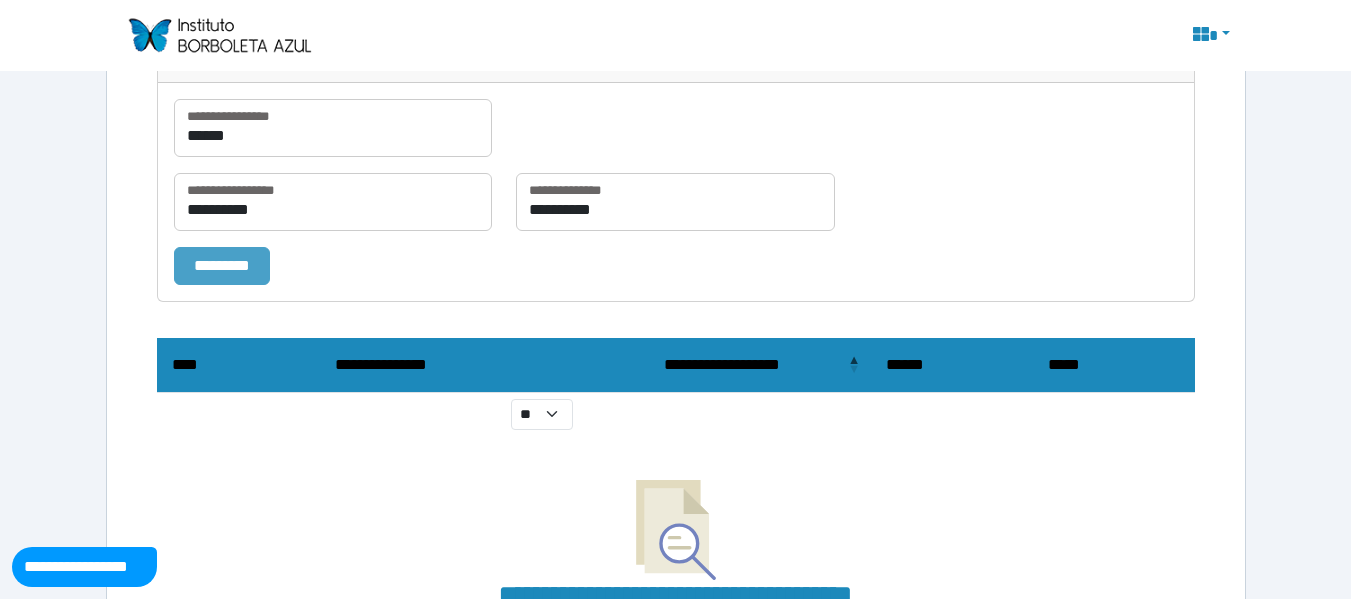 click on "*********" at bounding box center (222, 266) 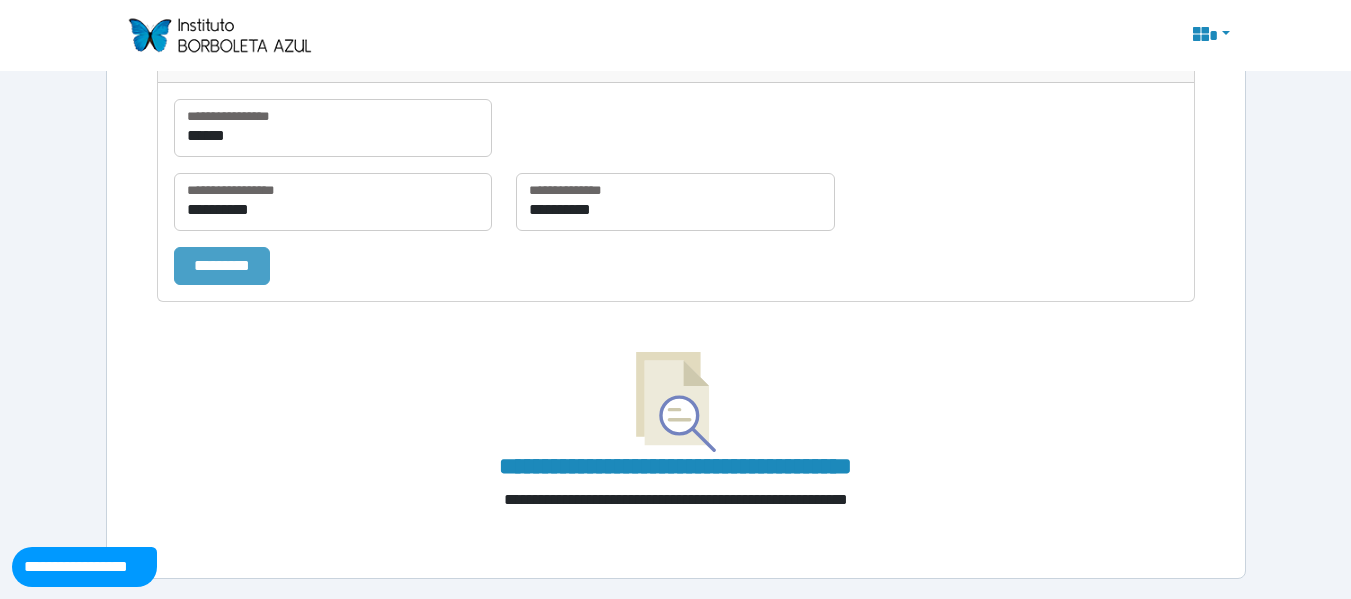 click on "*********" at bounding box center [222, 266] 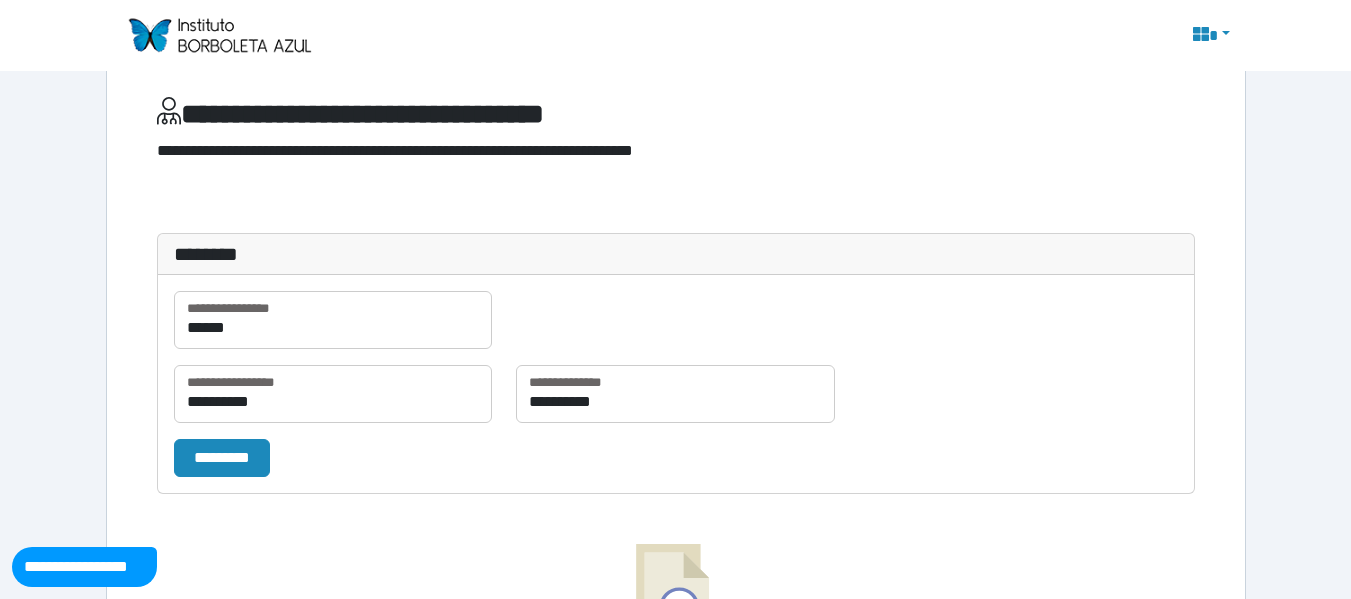 scroll, scrollTop: 0, scrollLeft: 0, axis: both 